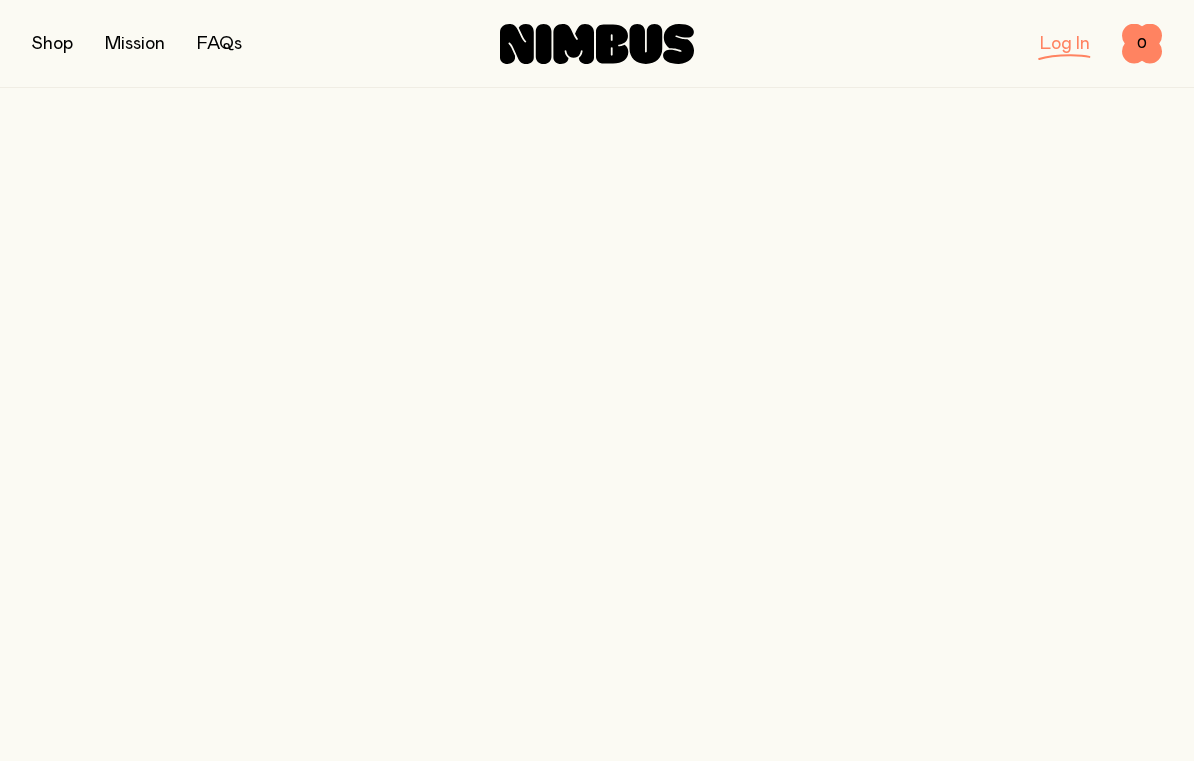 scroll, scrollTop: 0, scrollLeft: 0, axis: both 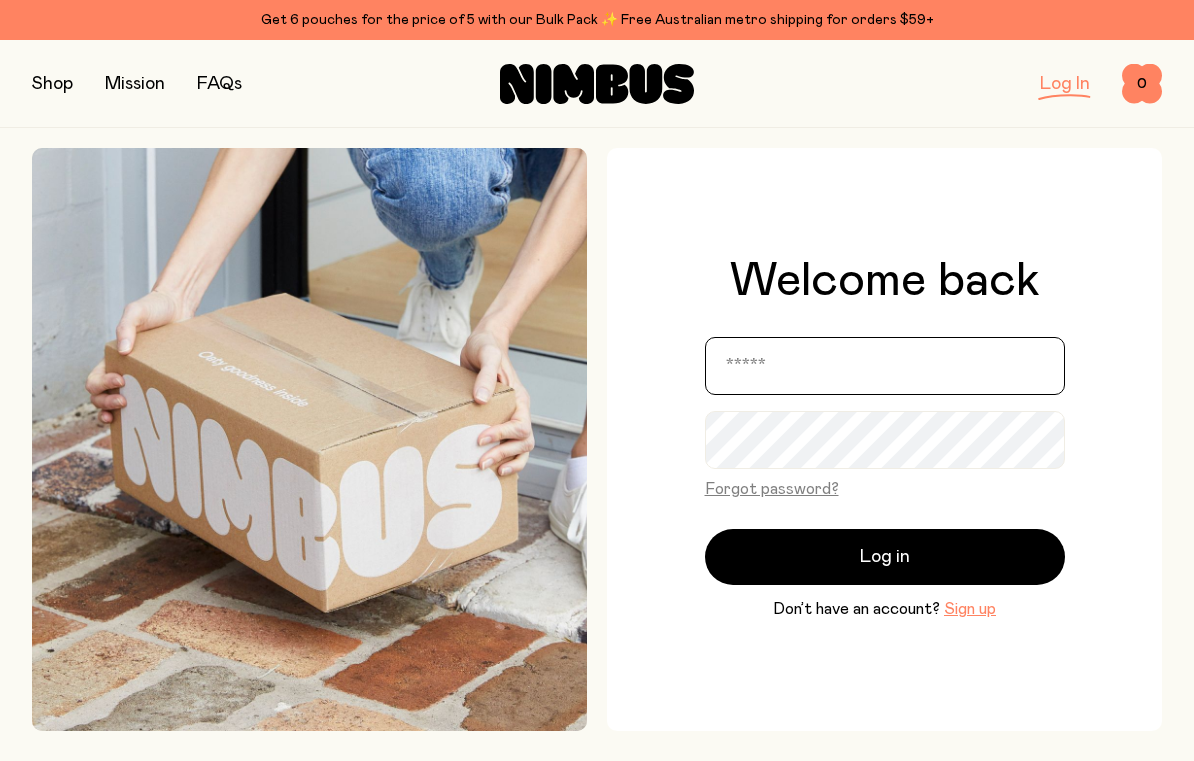 type on "**********" 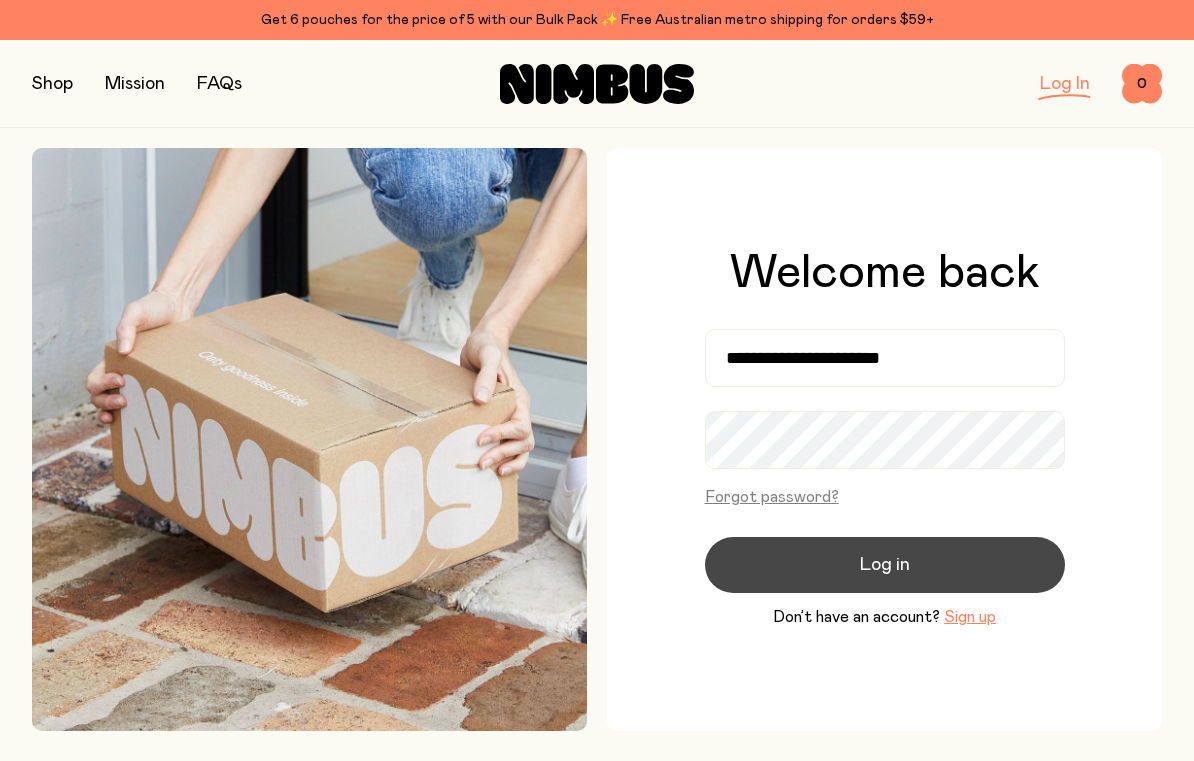 click on "Log in" at bounding box center (885, 565) 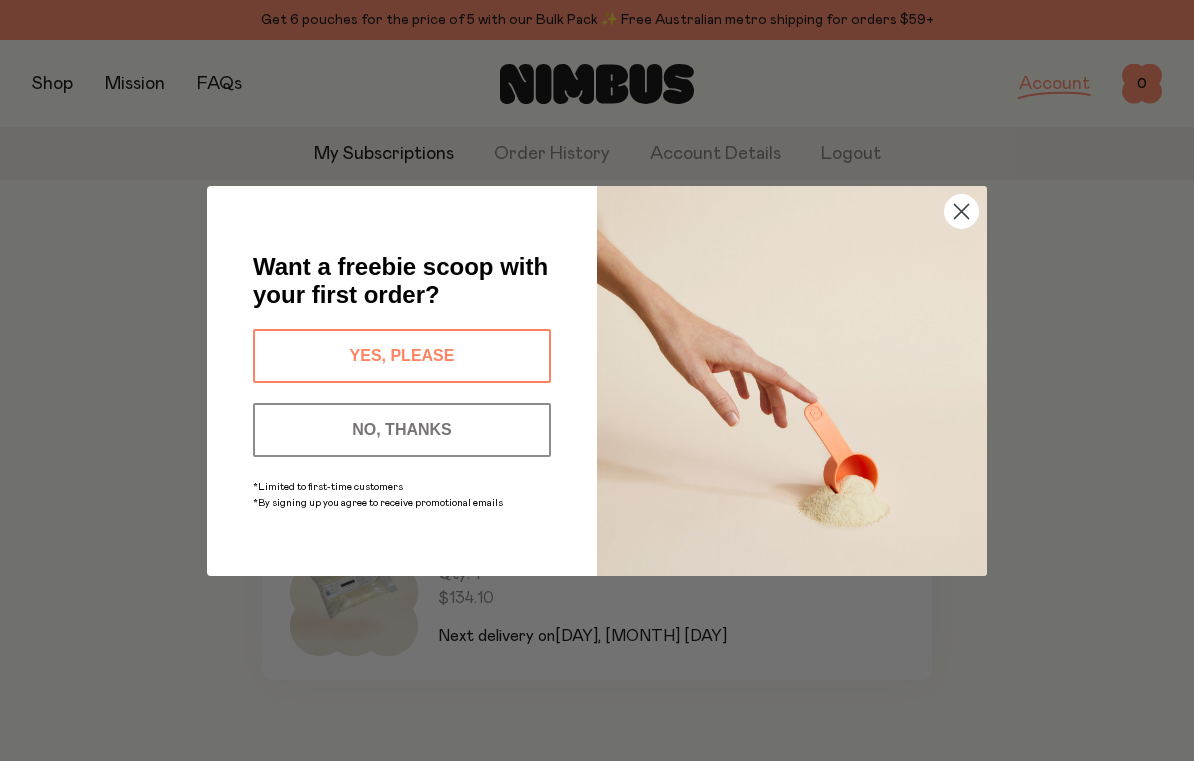 click on "NO, THANKS" at bounding box center (402, 430) 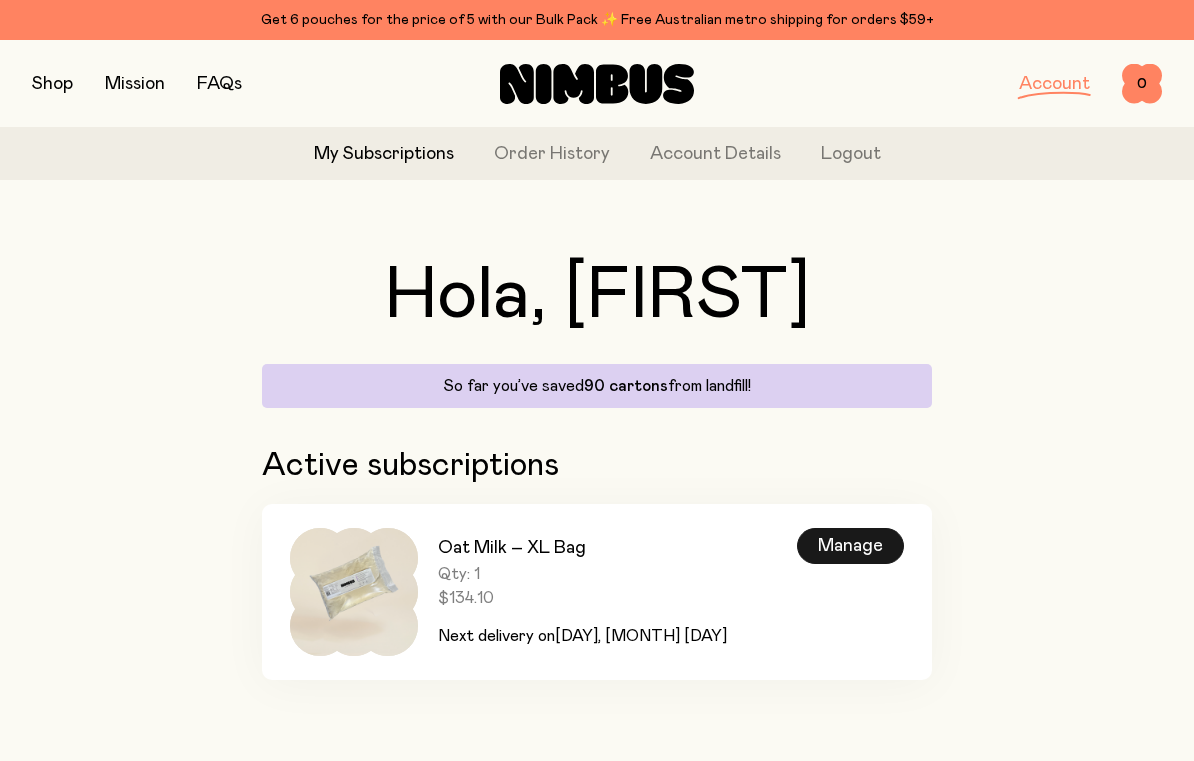 click on "Manage" at bounding box center [850, 546] 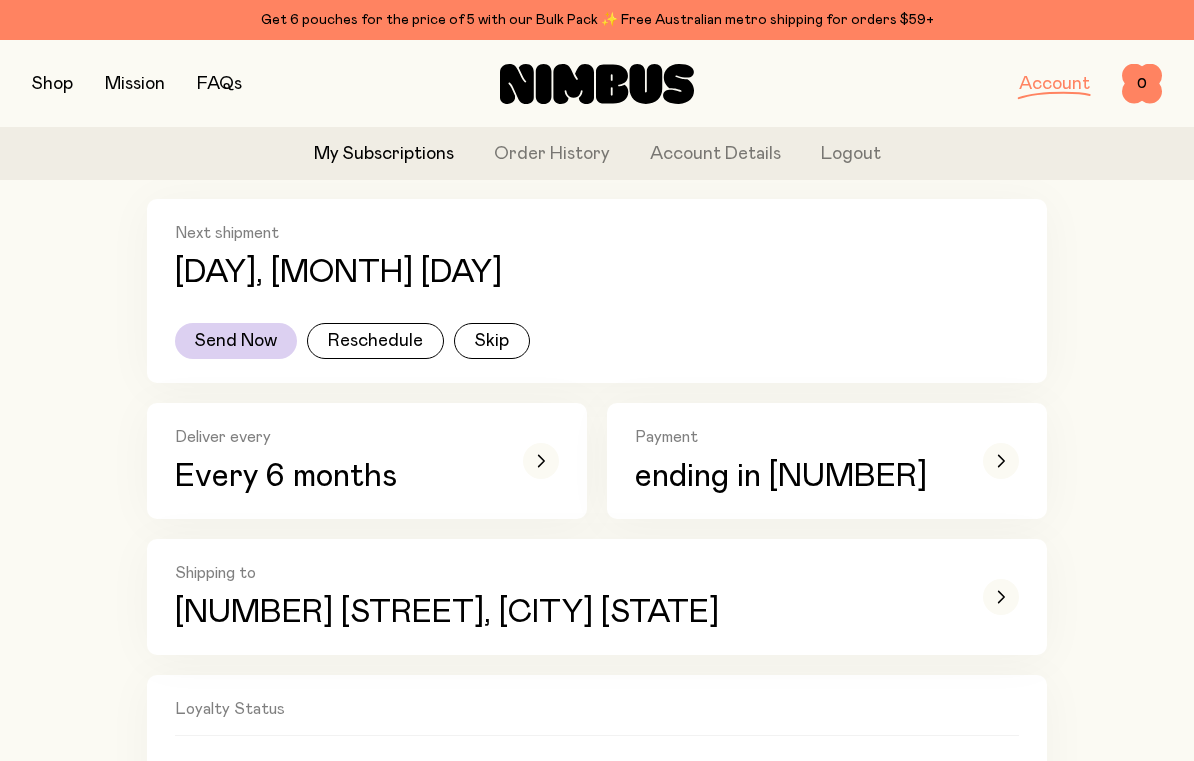 scroll, scrollTop: 252, scrollLeft: 0, axis: vertical 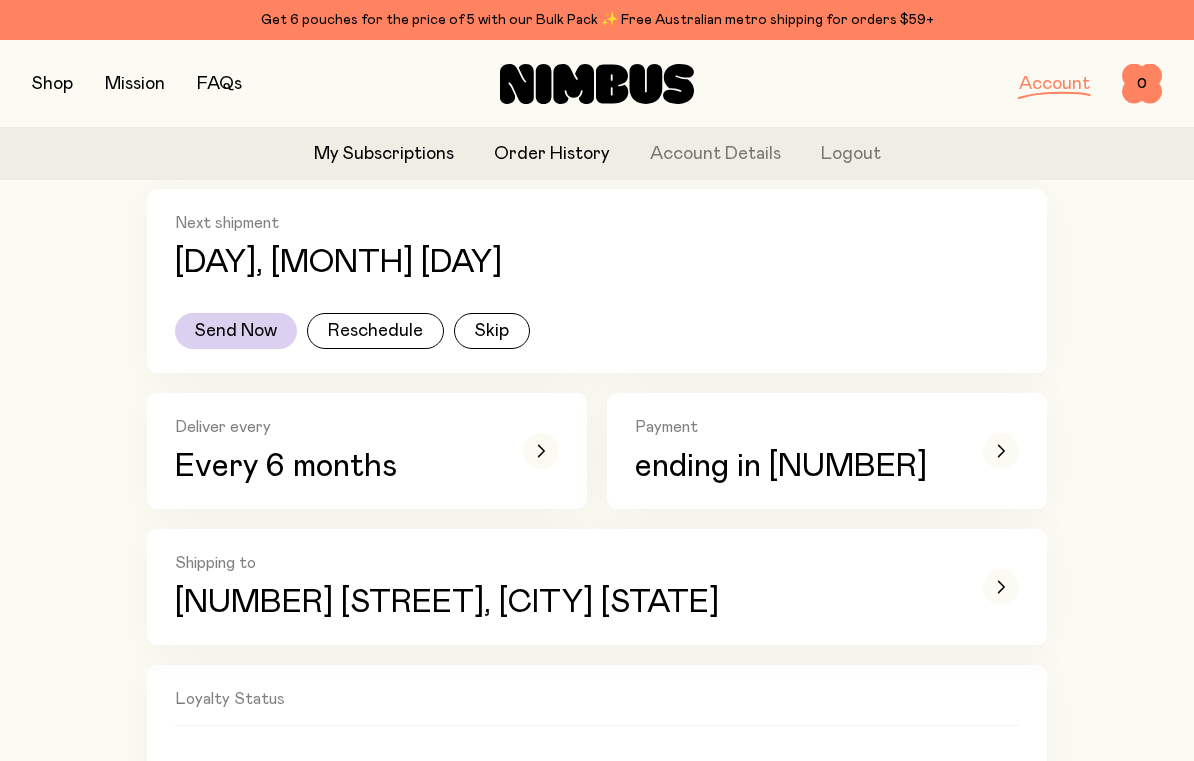 click on "Order History" 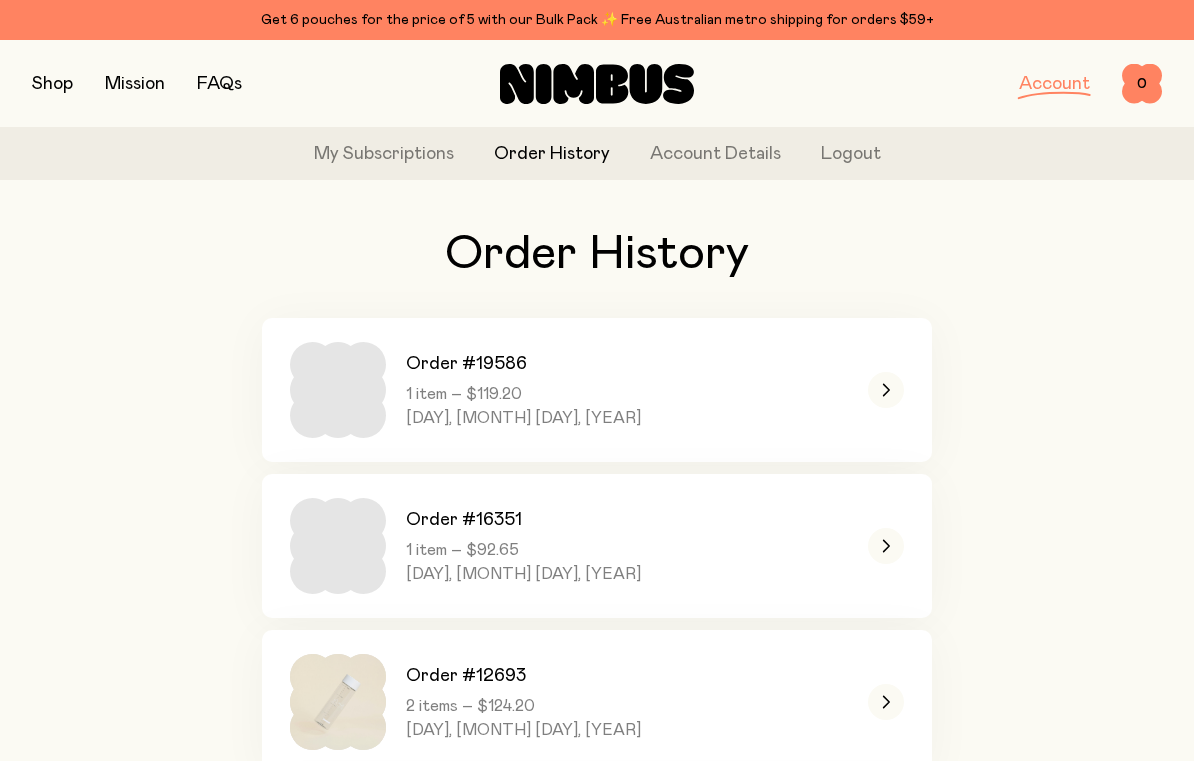 scroll, scrollTop: 0, scrollLeft: 0, axis: both 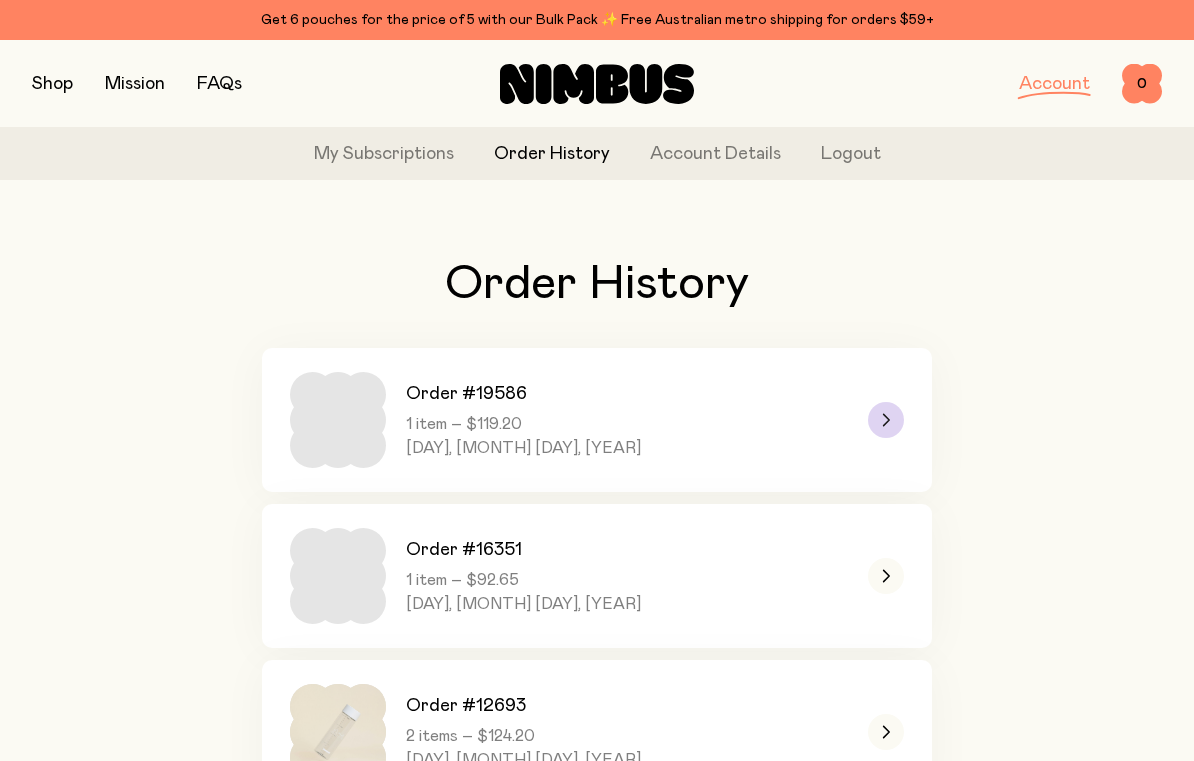 click at bounding box center (886, 420) 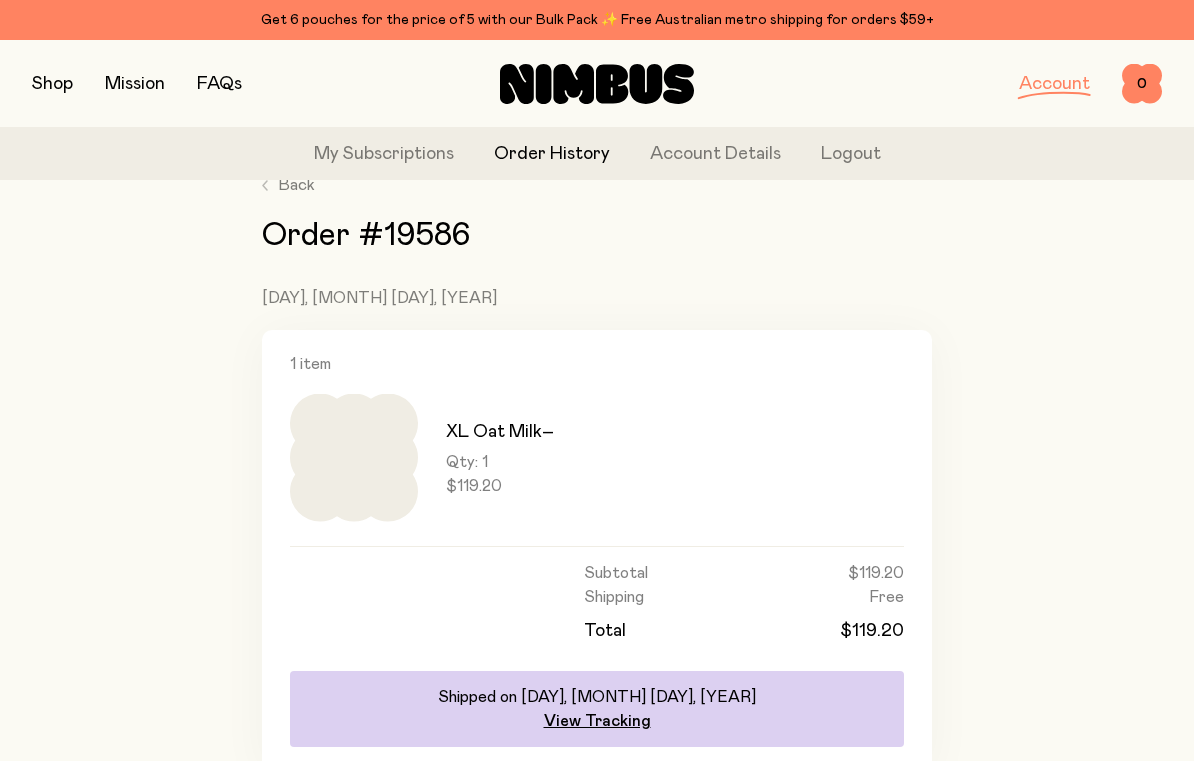 scroll, scrollTop: 114, scrollLeft: 0, axis: vertical 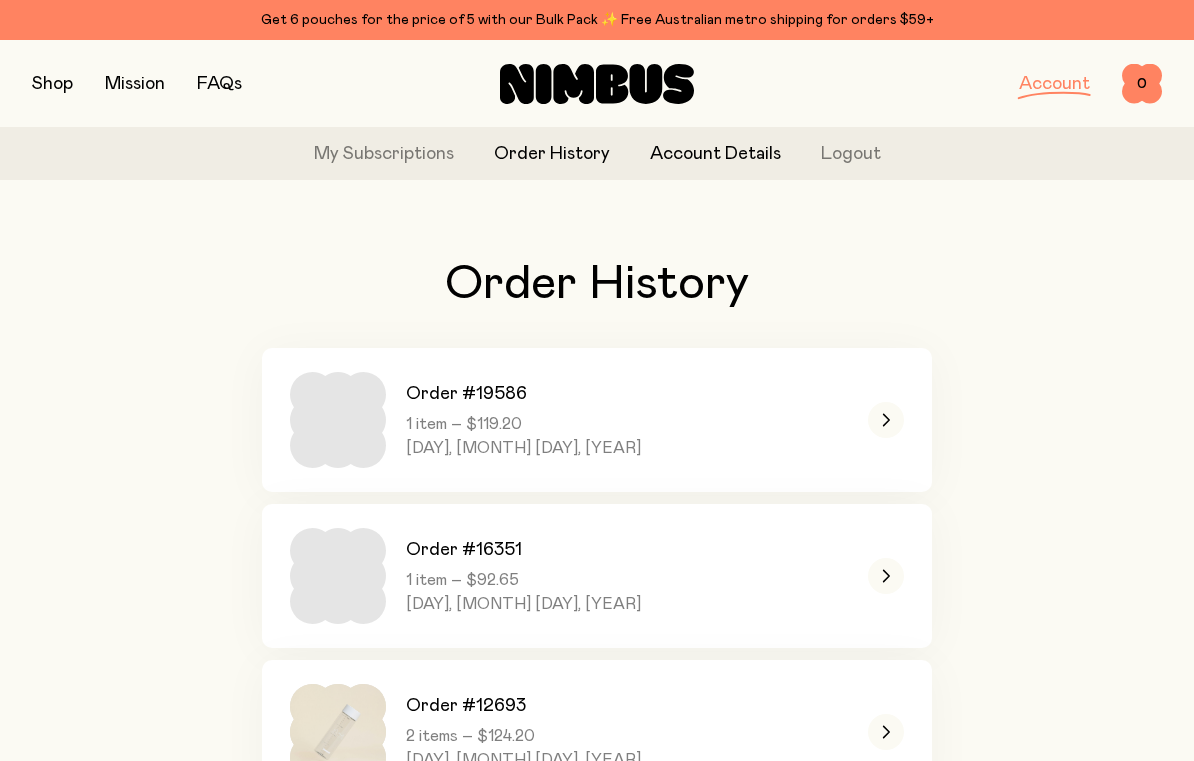 click on "Account Details" 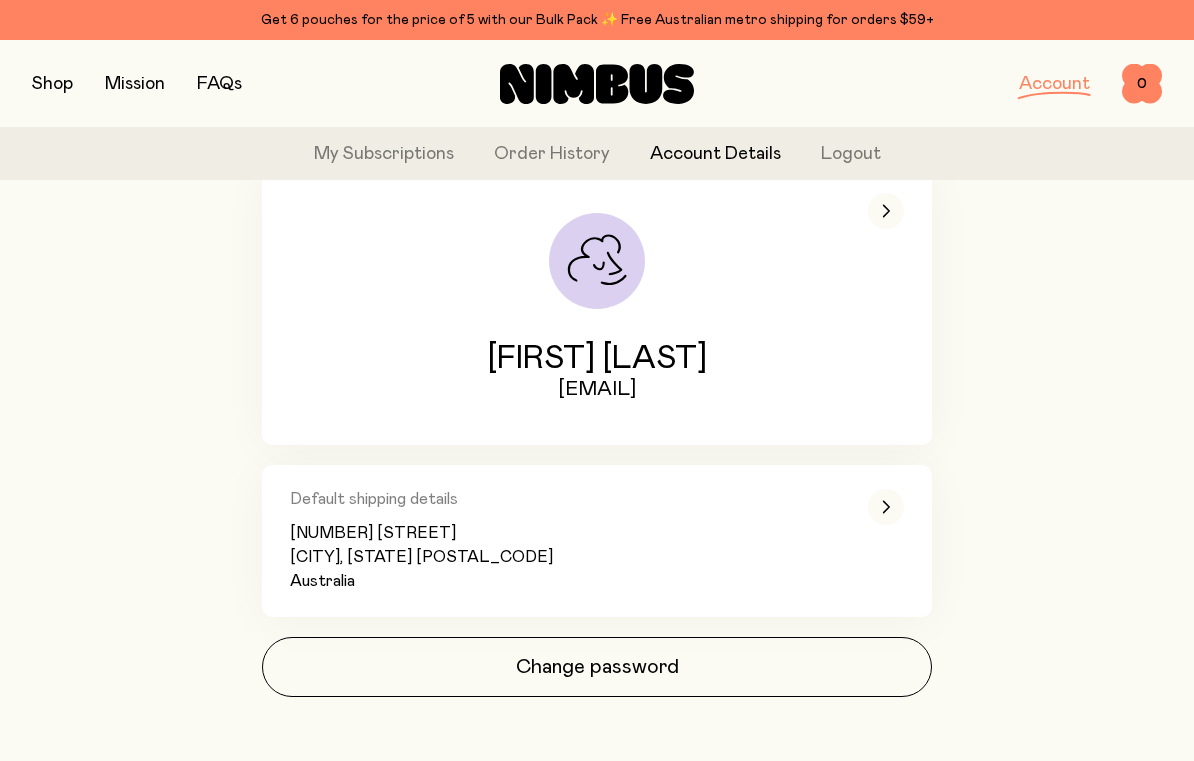 scroll, scrollTop: 0, scrollLeft: 0, axis: both 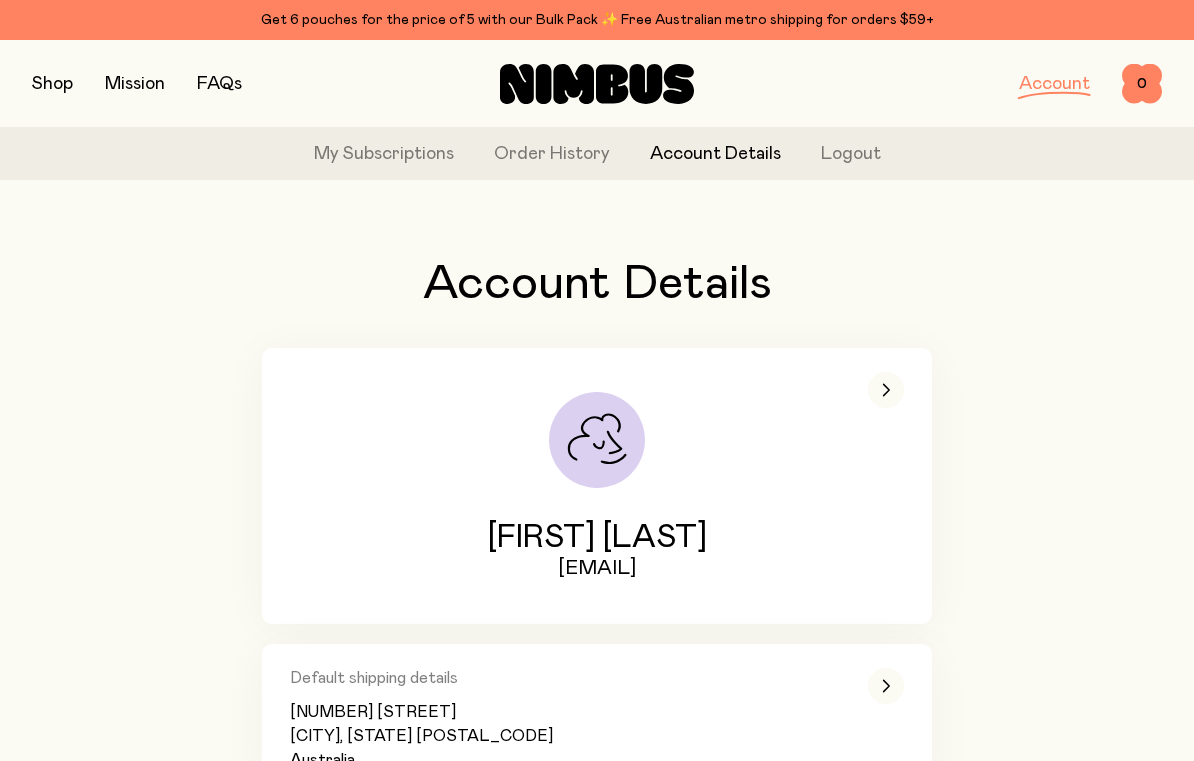 click on "Account" at bounding box center (1054, 84) 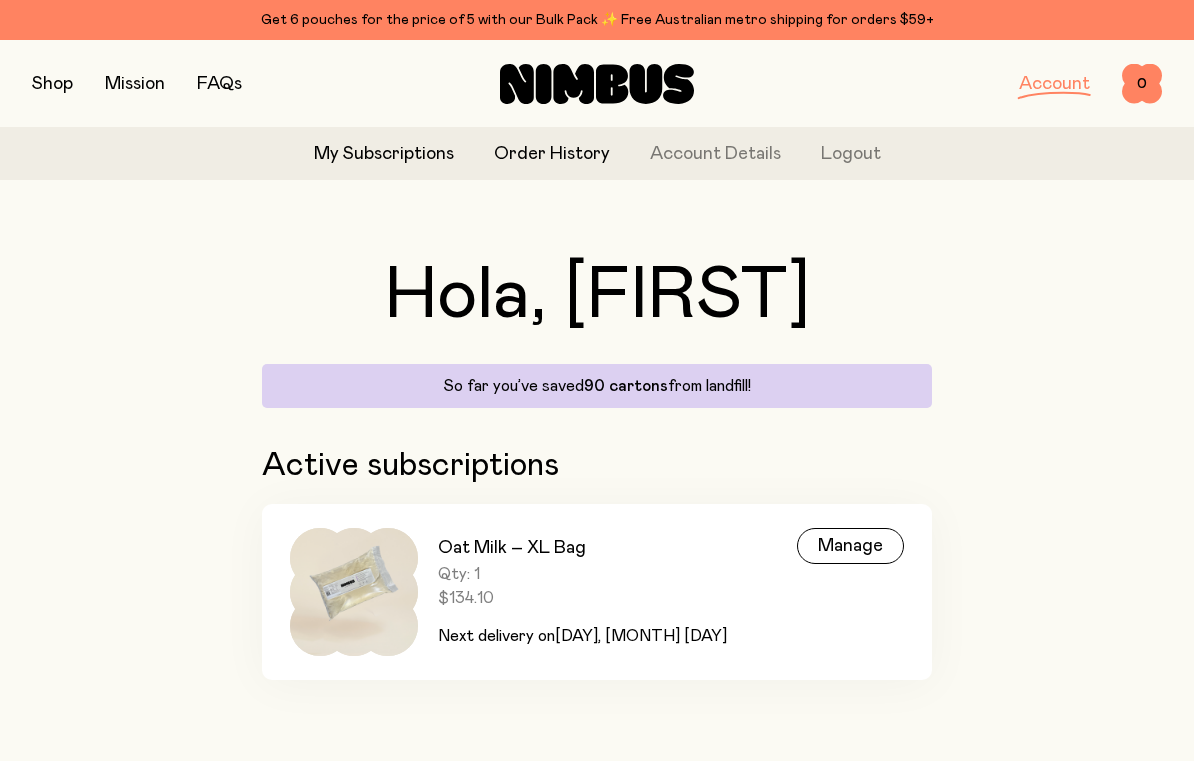 click on "Order History" 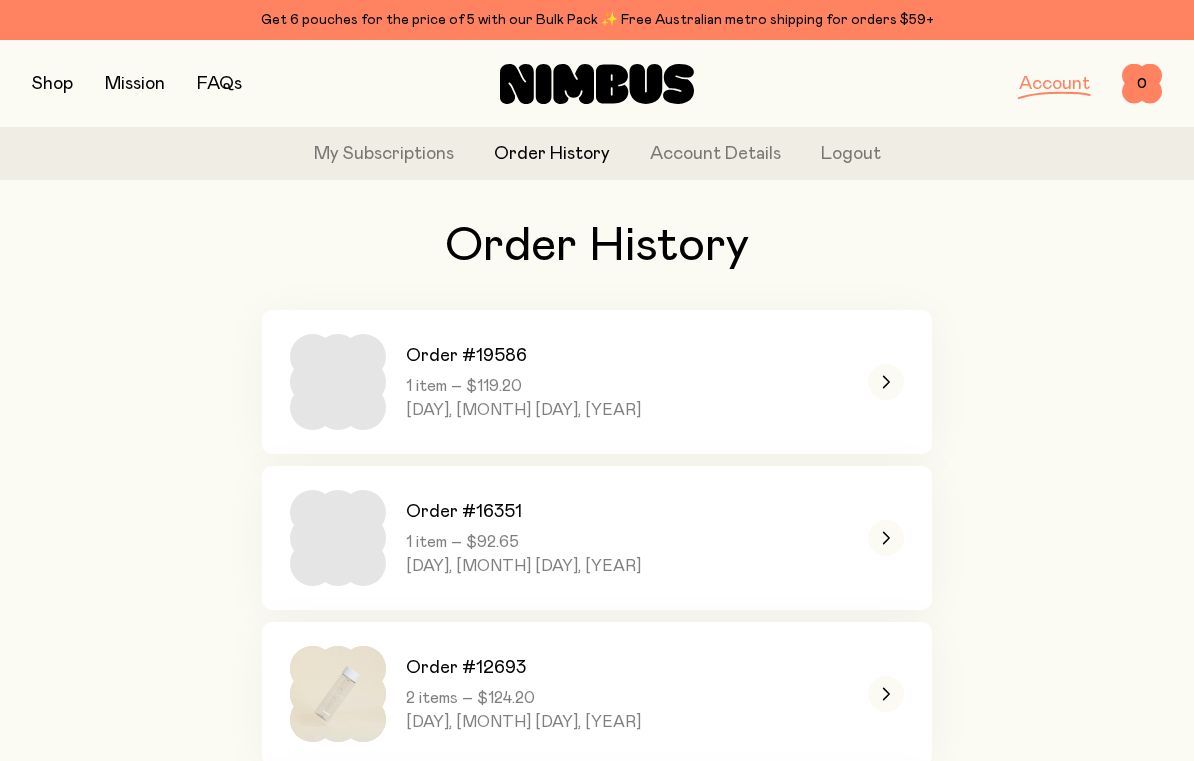 scroll, scrollTop: 0, scrollLeft: 0, axis: both 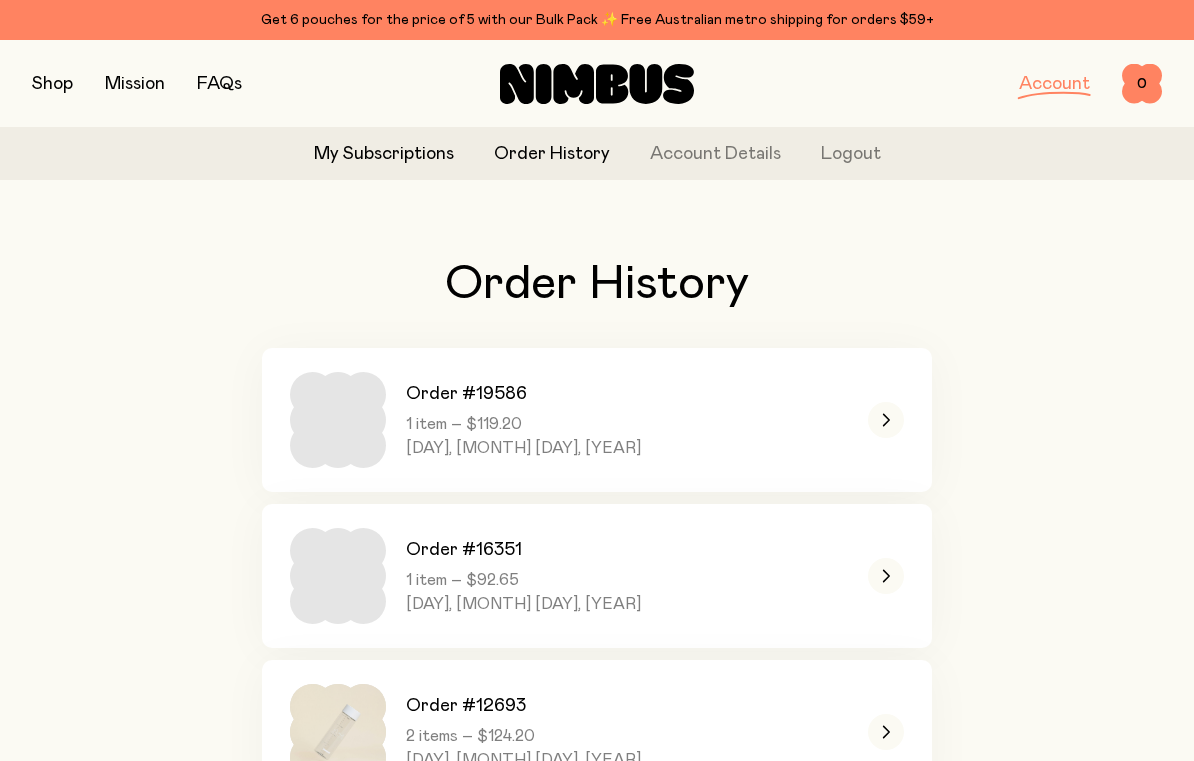click on "My Subscriptions" 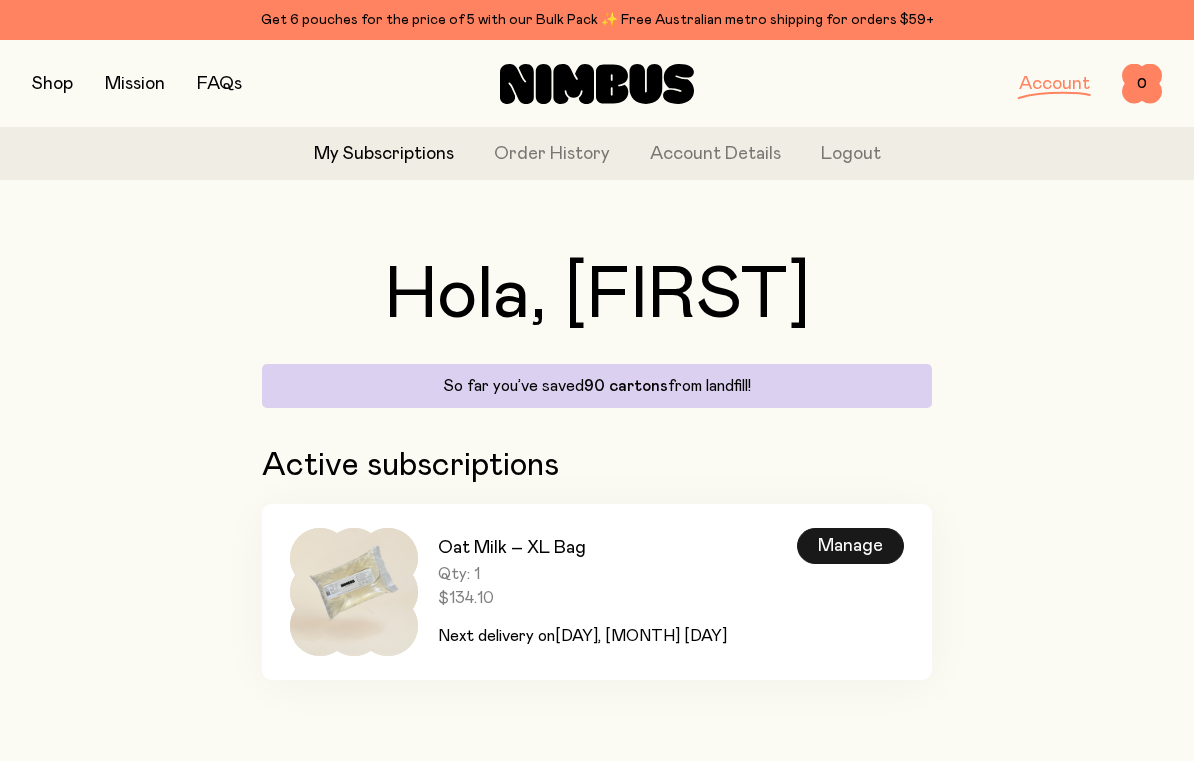click on "Manage" at bounding box center (850, 546) 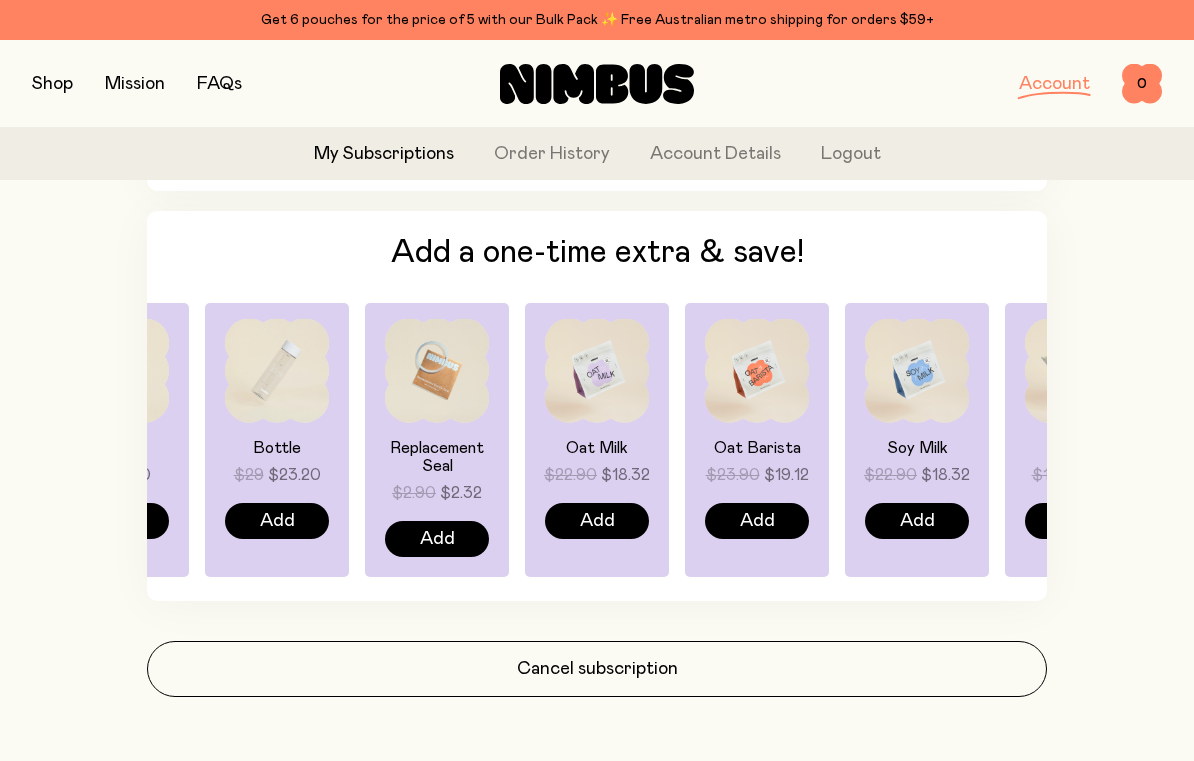 scroll, scrollTop: 1129, scrollLeft: 0, axis: vertical 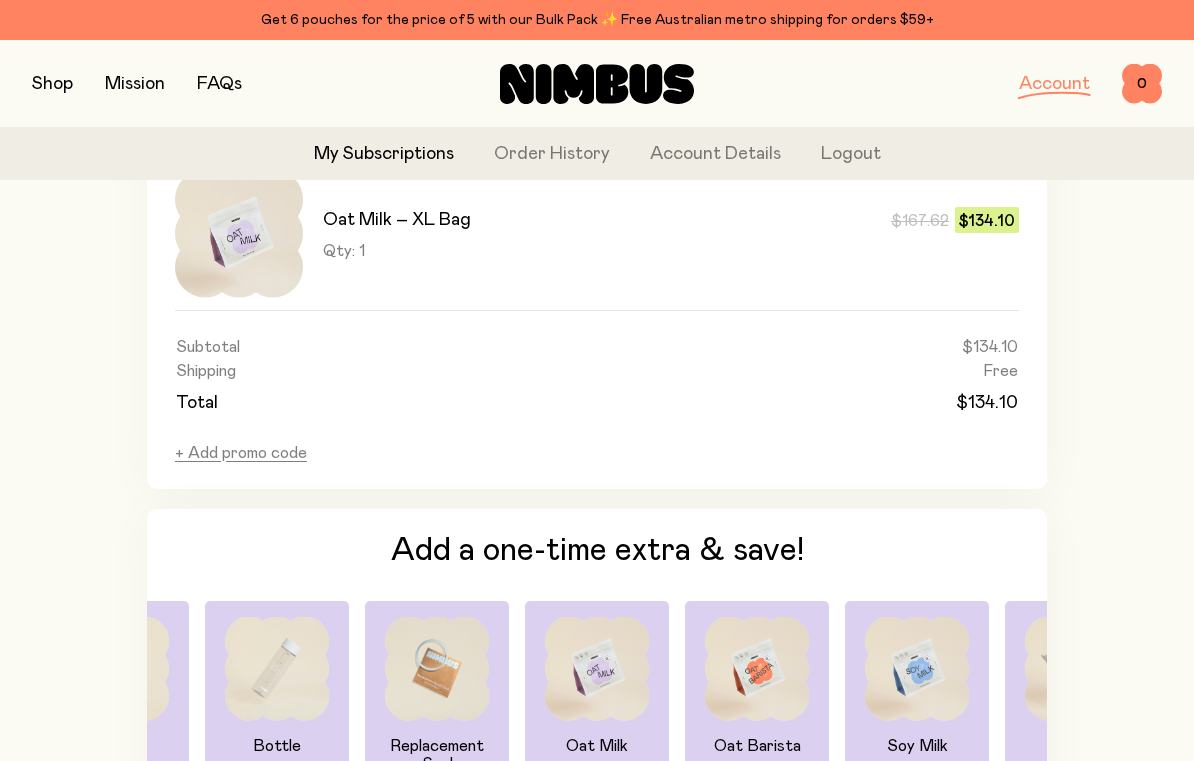 click 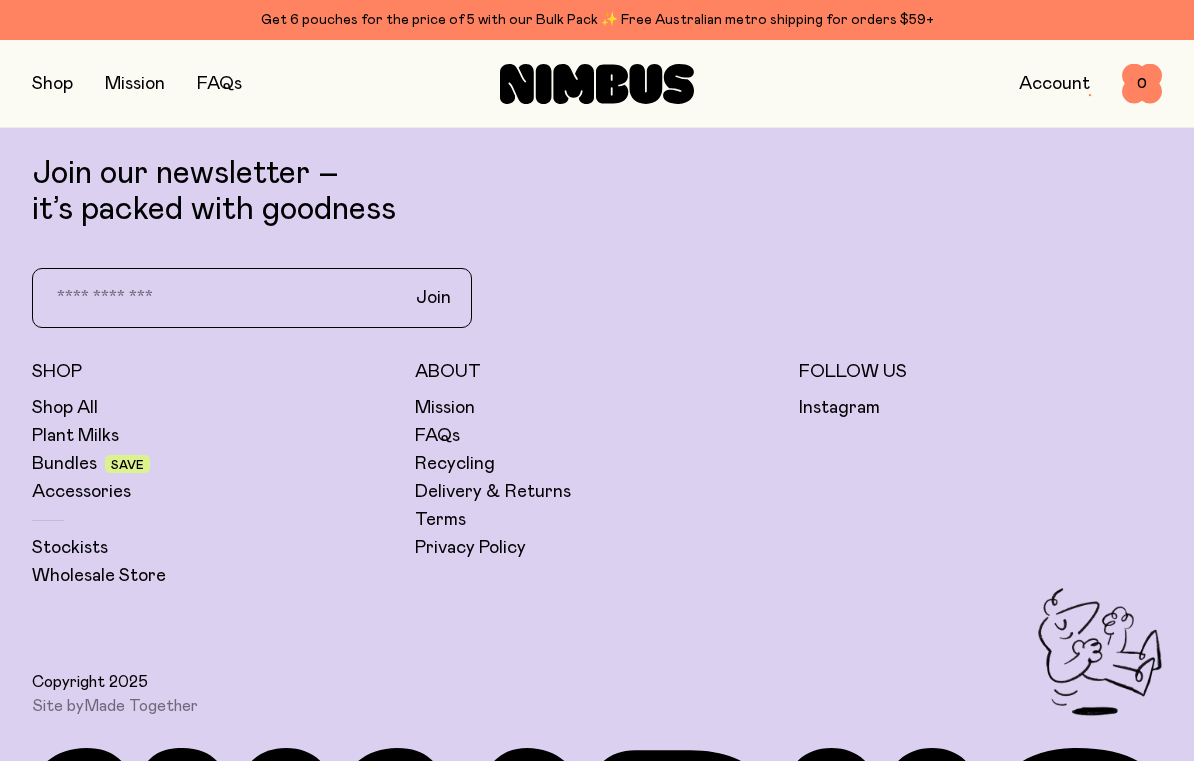 scroll, scrollTop: 5419, scrollLeft: 0, axis: vertical 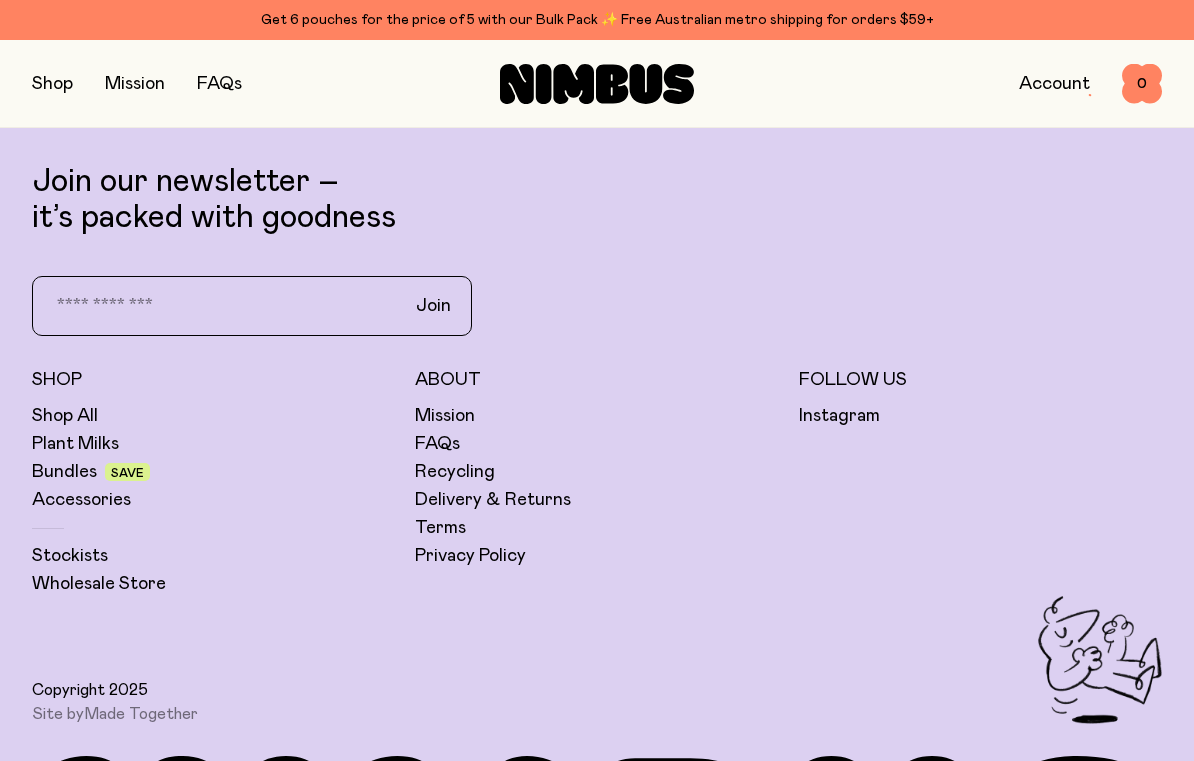 click on "About" at bounding box center (596, 380) 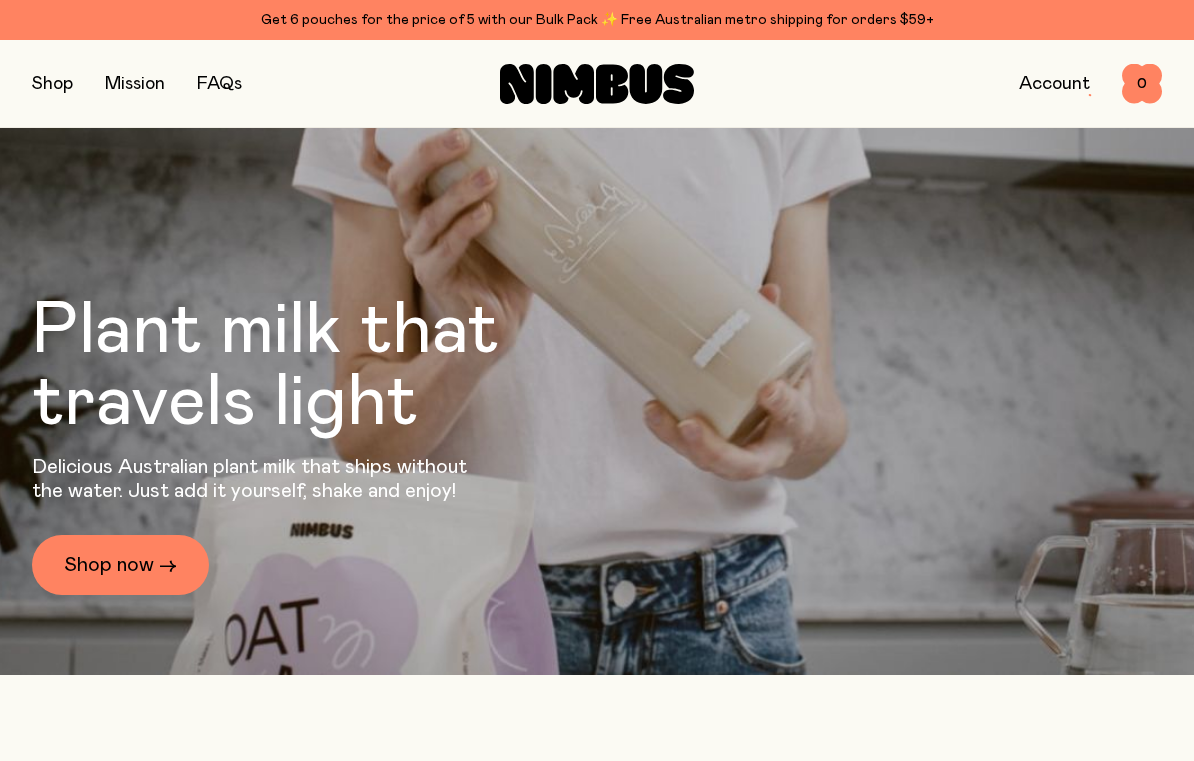 scroll, scrollTop: 0, scrollLeft: 0, axis: both 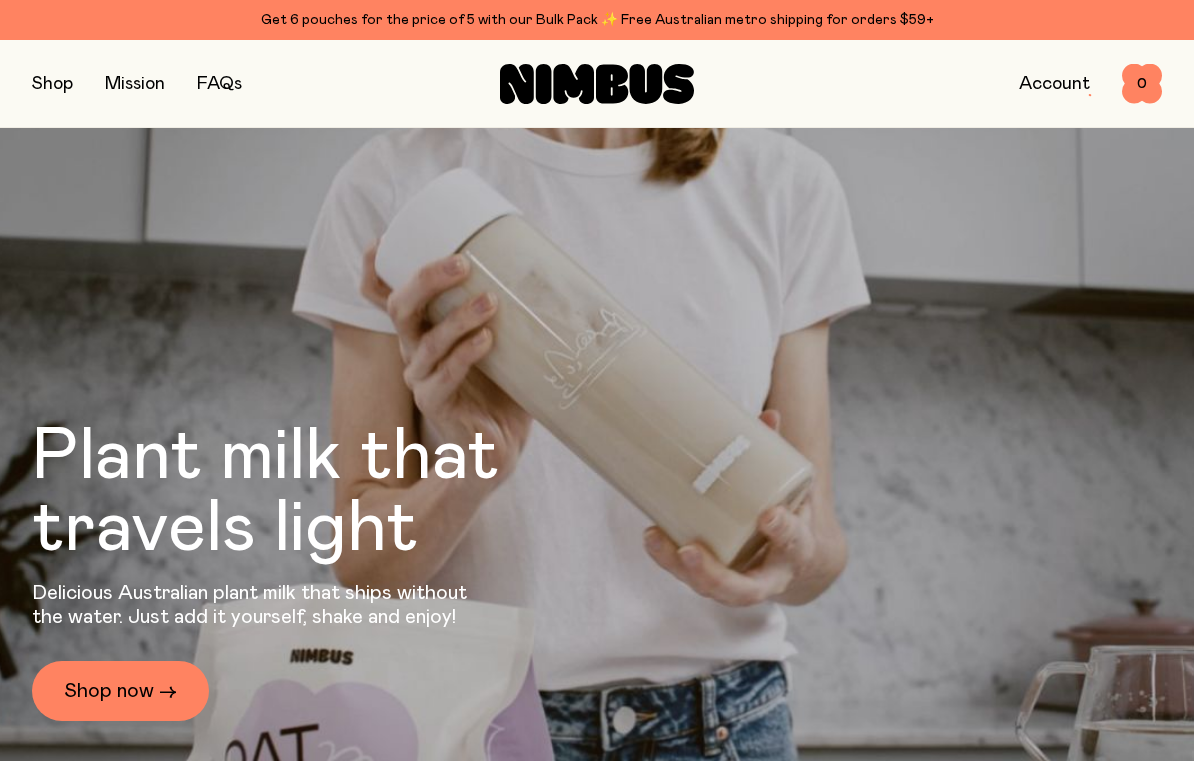 click on "FAQs" at bounding box center (219, 84) 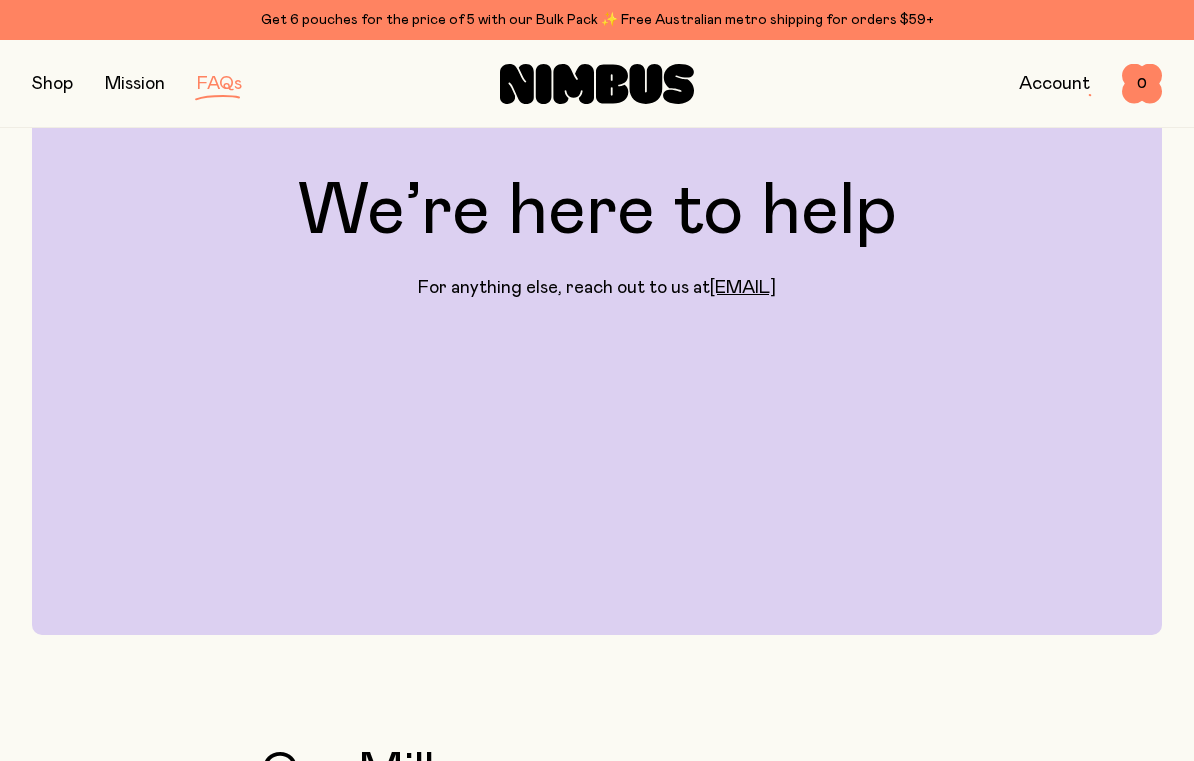 scroll, scrollTop: 47, scrollLeft: 0, axis: vertical 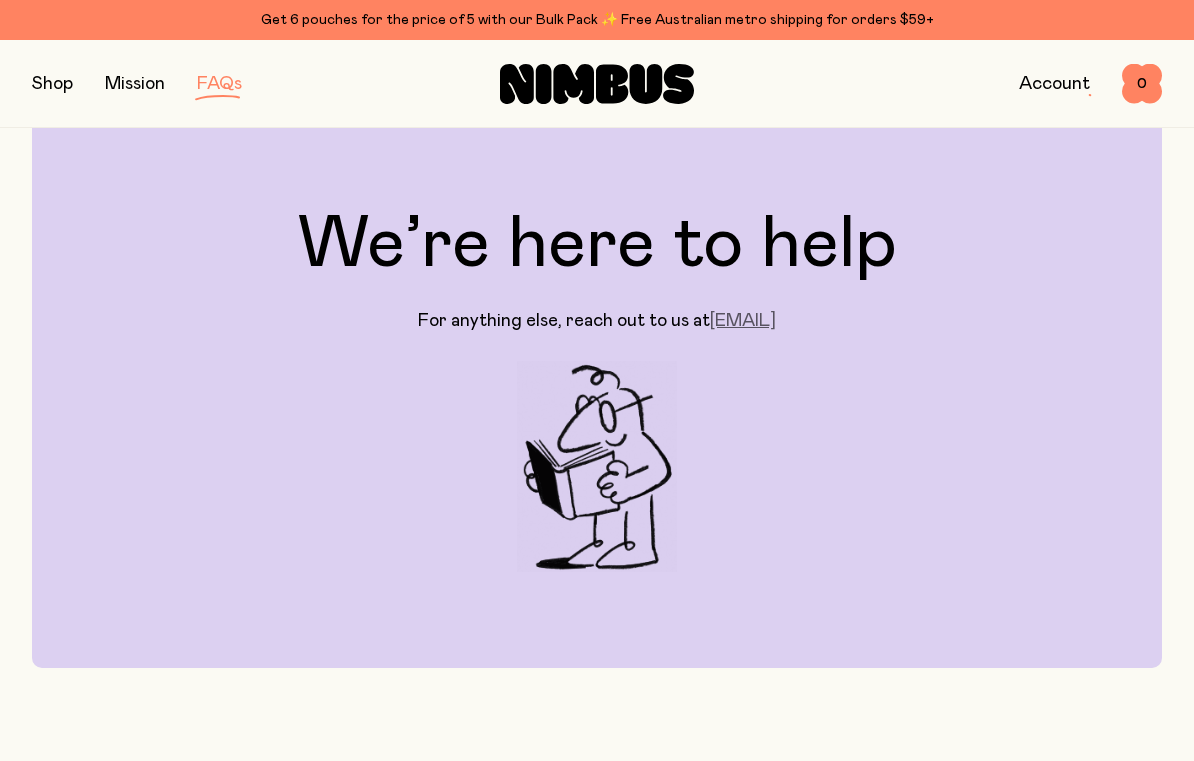drag, startPoint x: 849, startPoint y: 326, endPoint x: 662, endPoint y: 327, distance: 187.00267 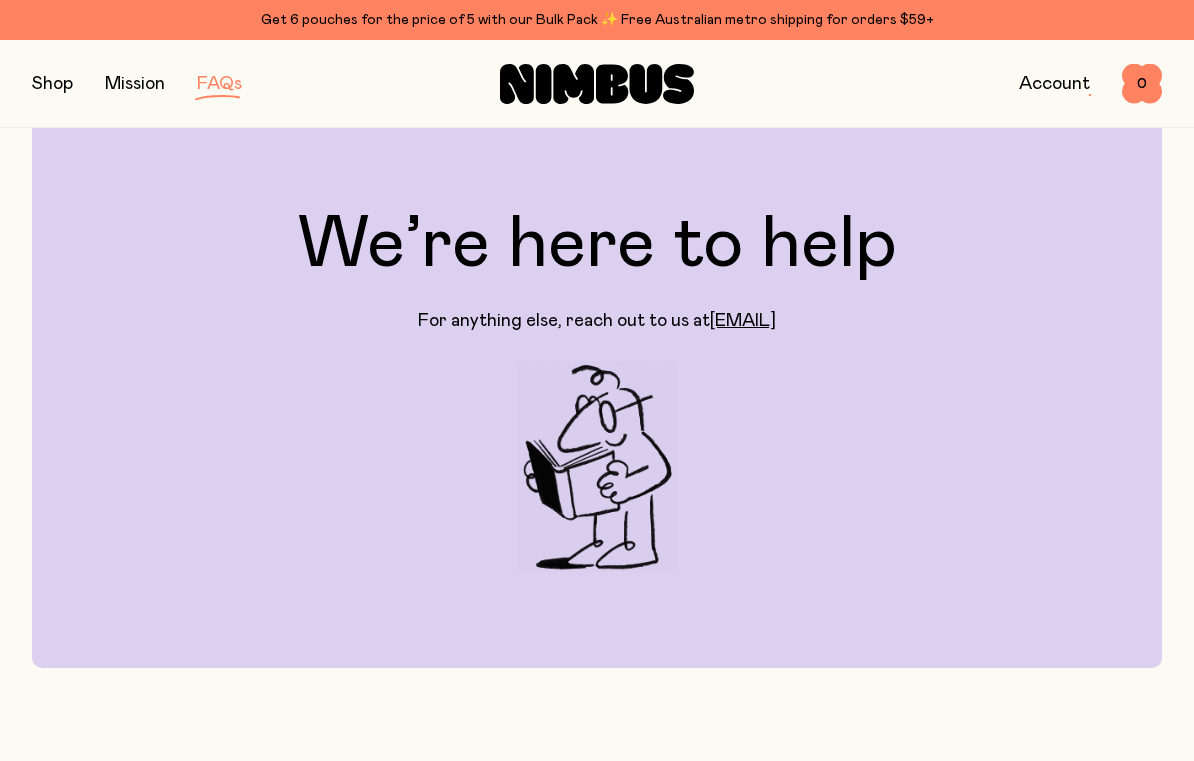 click on "Shop Mission FAQs Account 0 0" at bounding box center (597, 83) 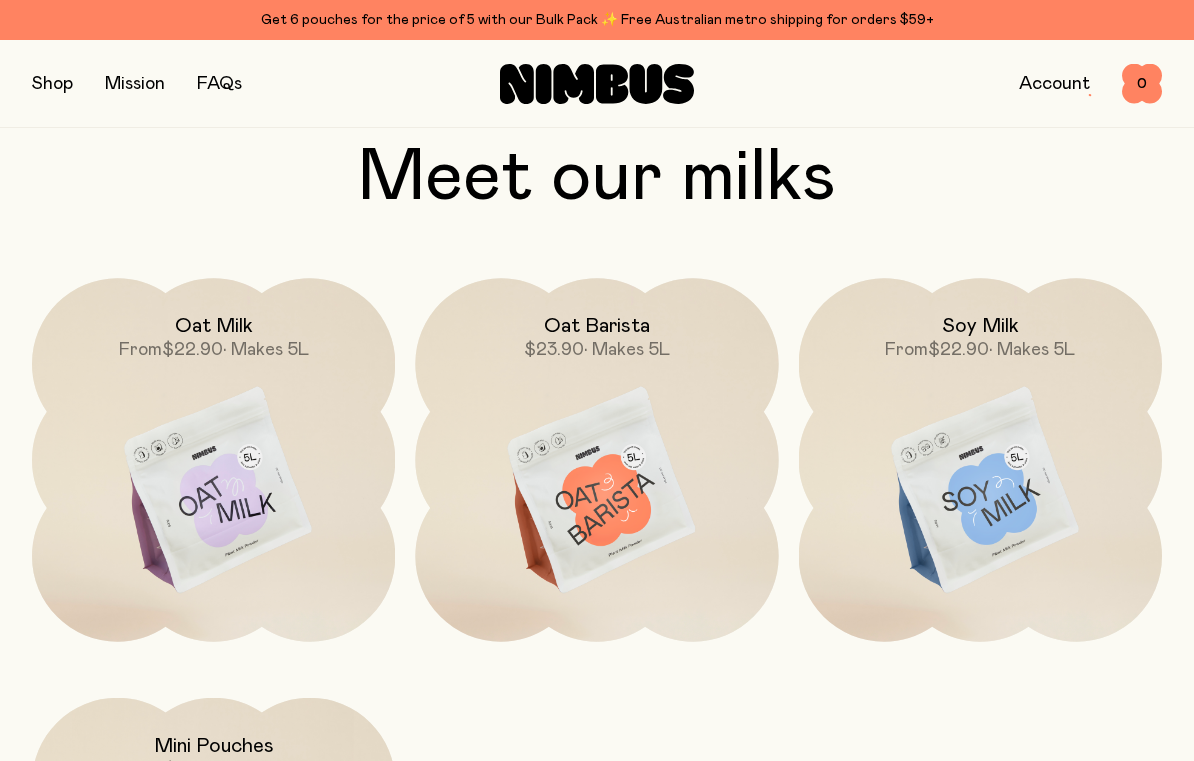 scroll, scrollTop: 1524, scrollLeft: 0, axis: vertical 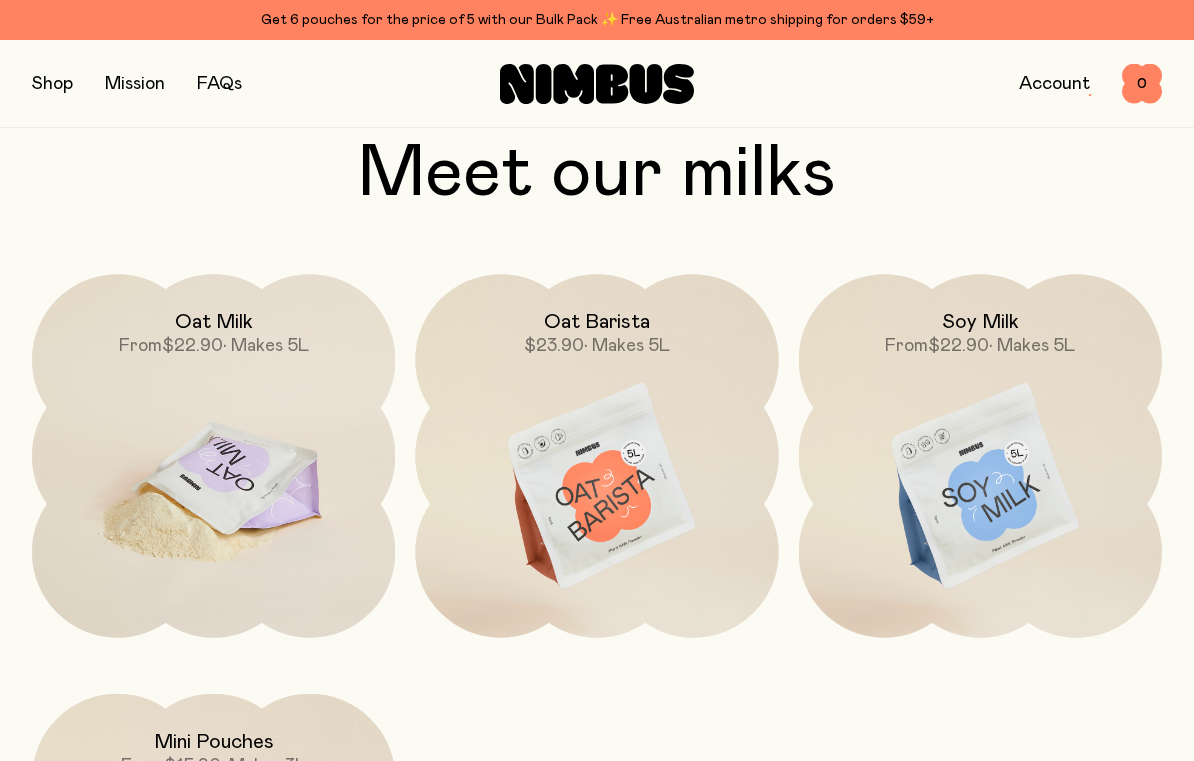 click at bounding box center [213, 487] 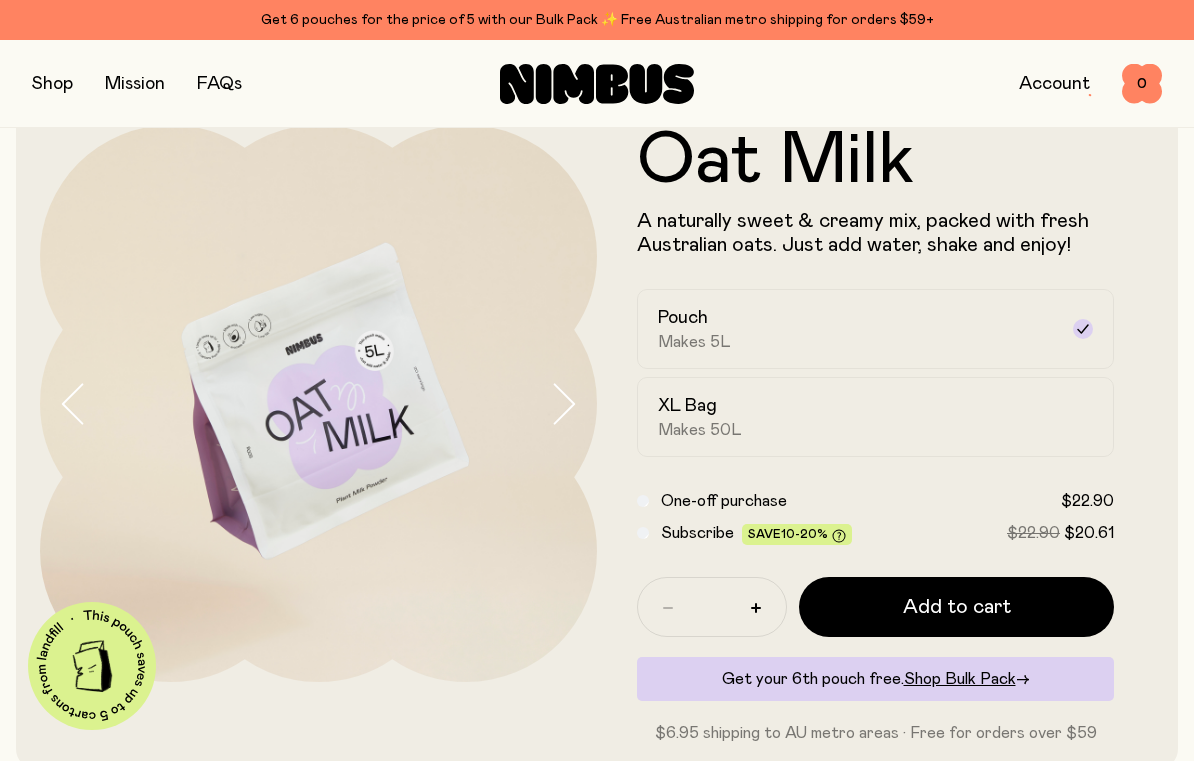 scroll, scrollTop: 0, scrollLeft: 0, axis: both 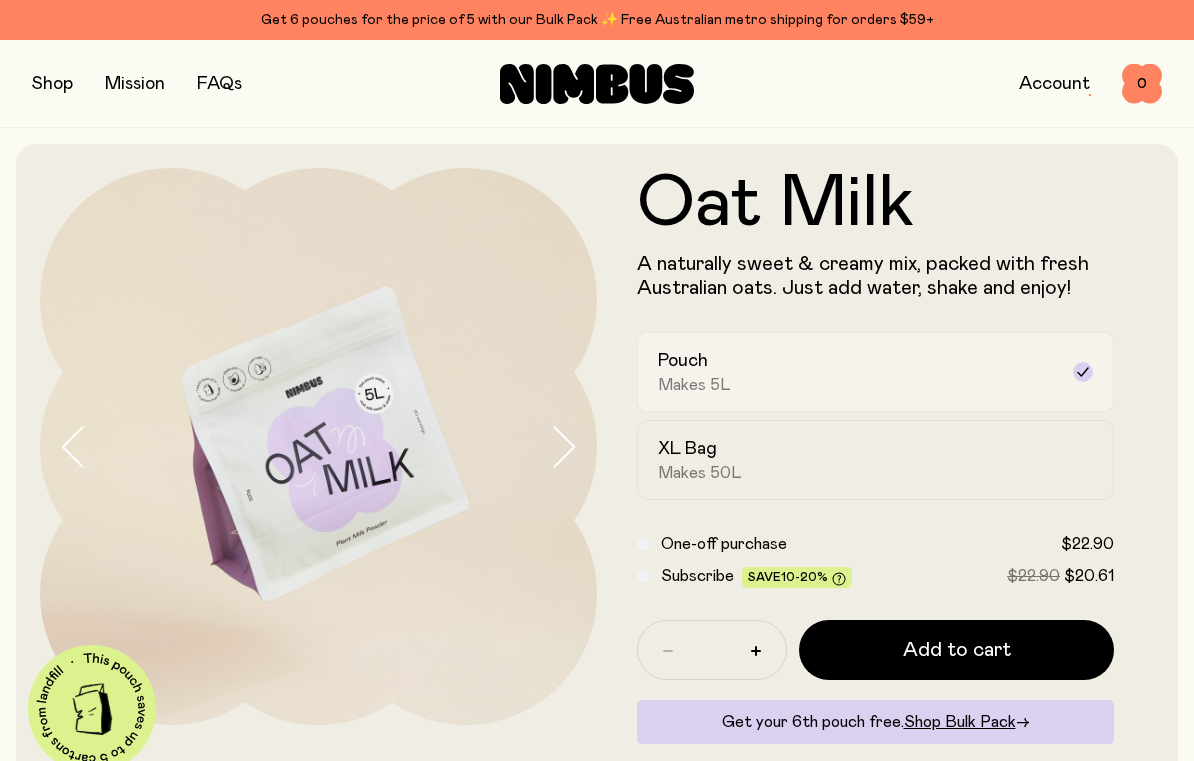 click on "Pouch Makes 5L" at bounding box center (857, 372) 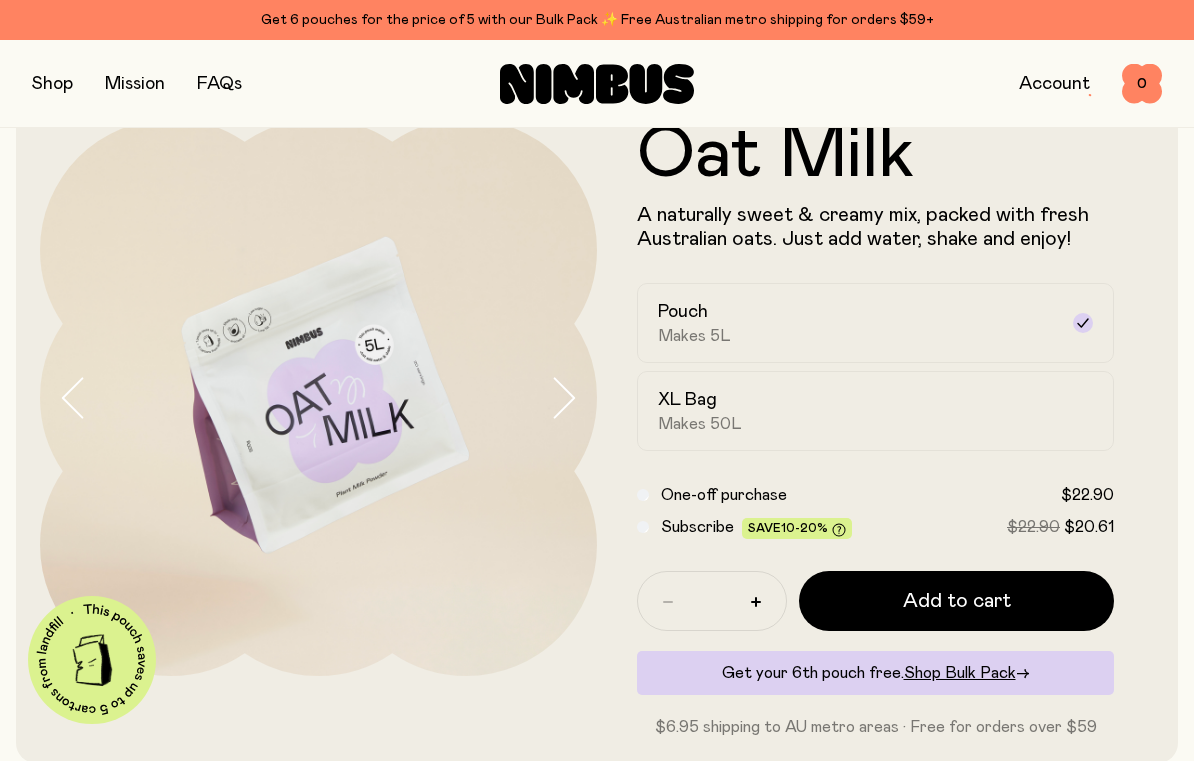 scroll, scrollTop: 51, scrollLeft: 0, axis: vertical 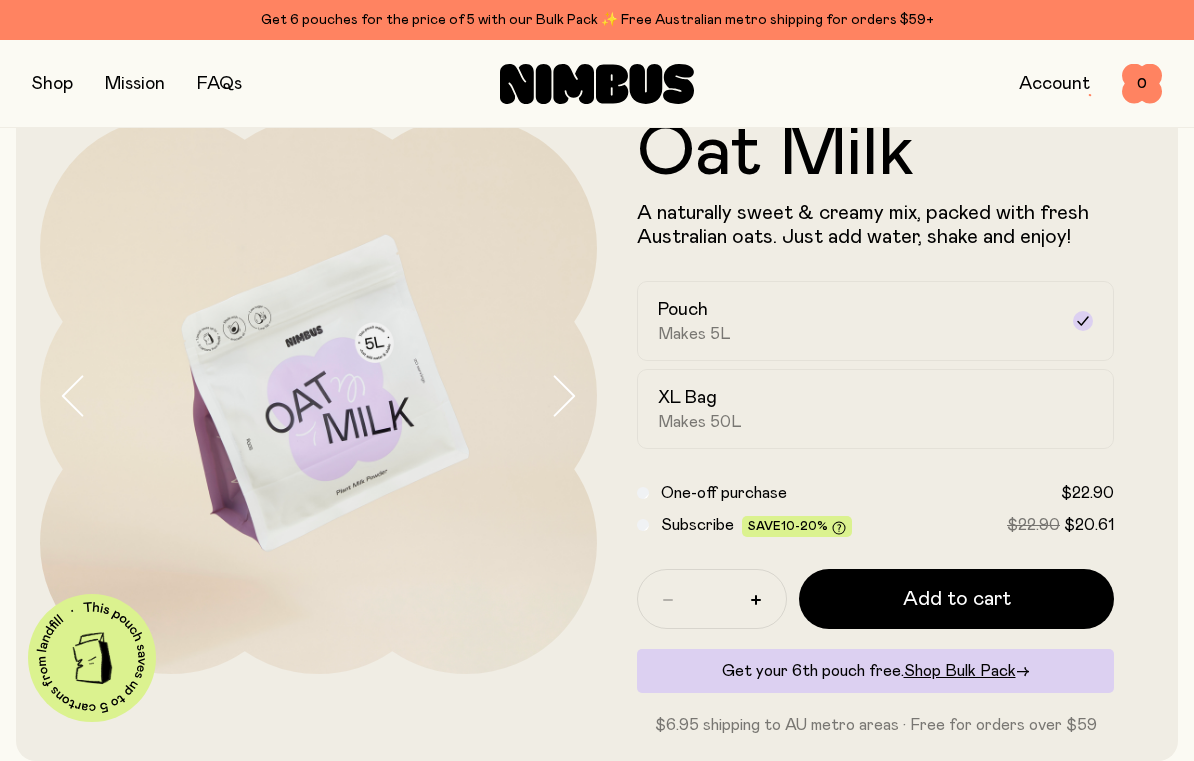 click 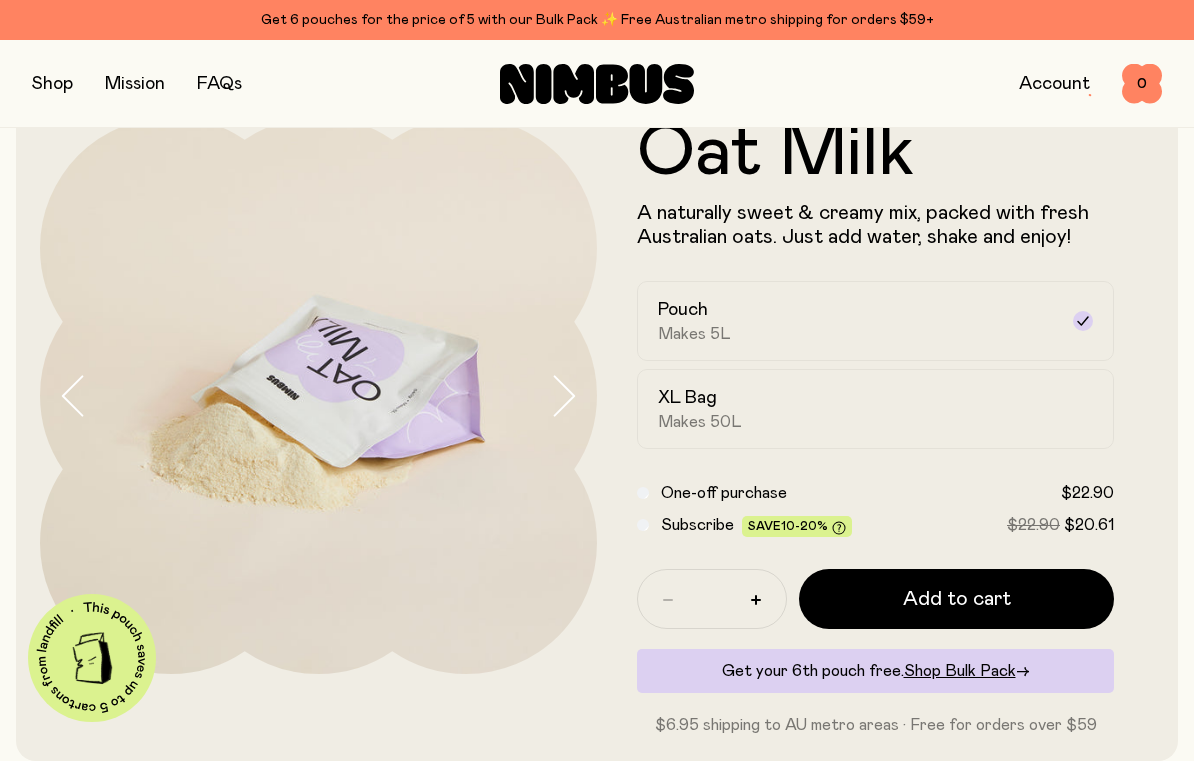 click 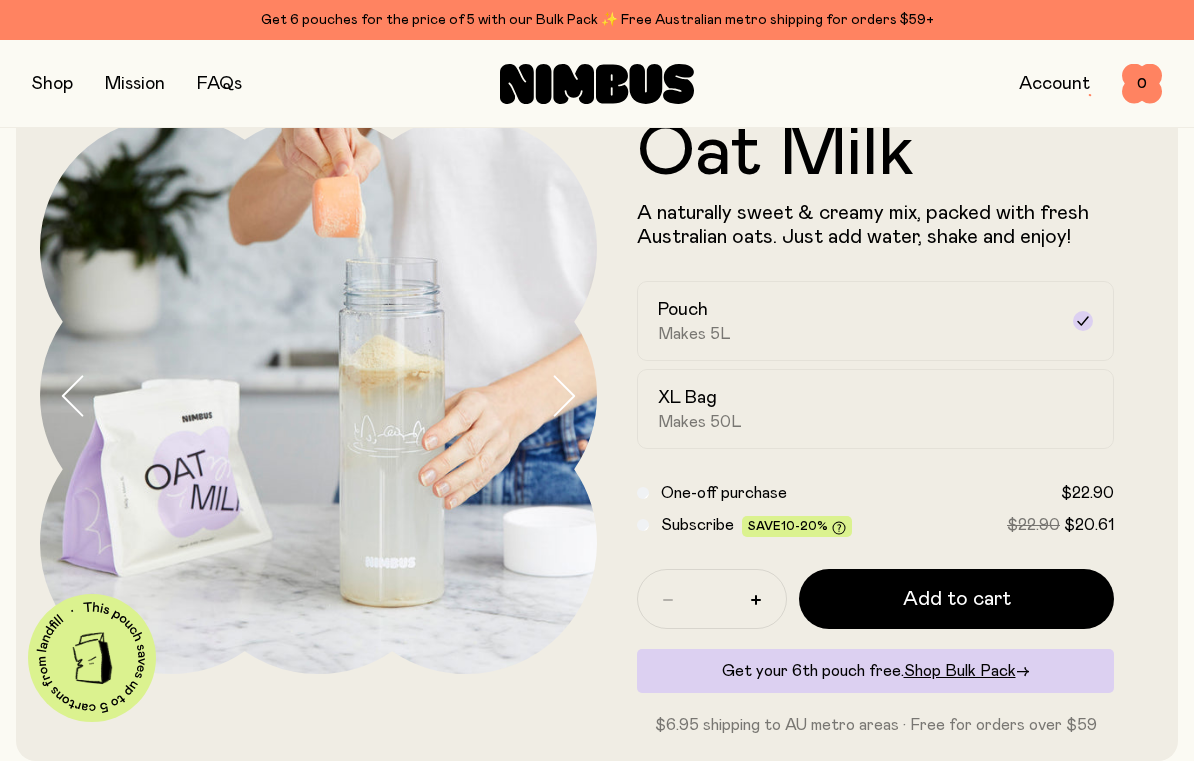 click 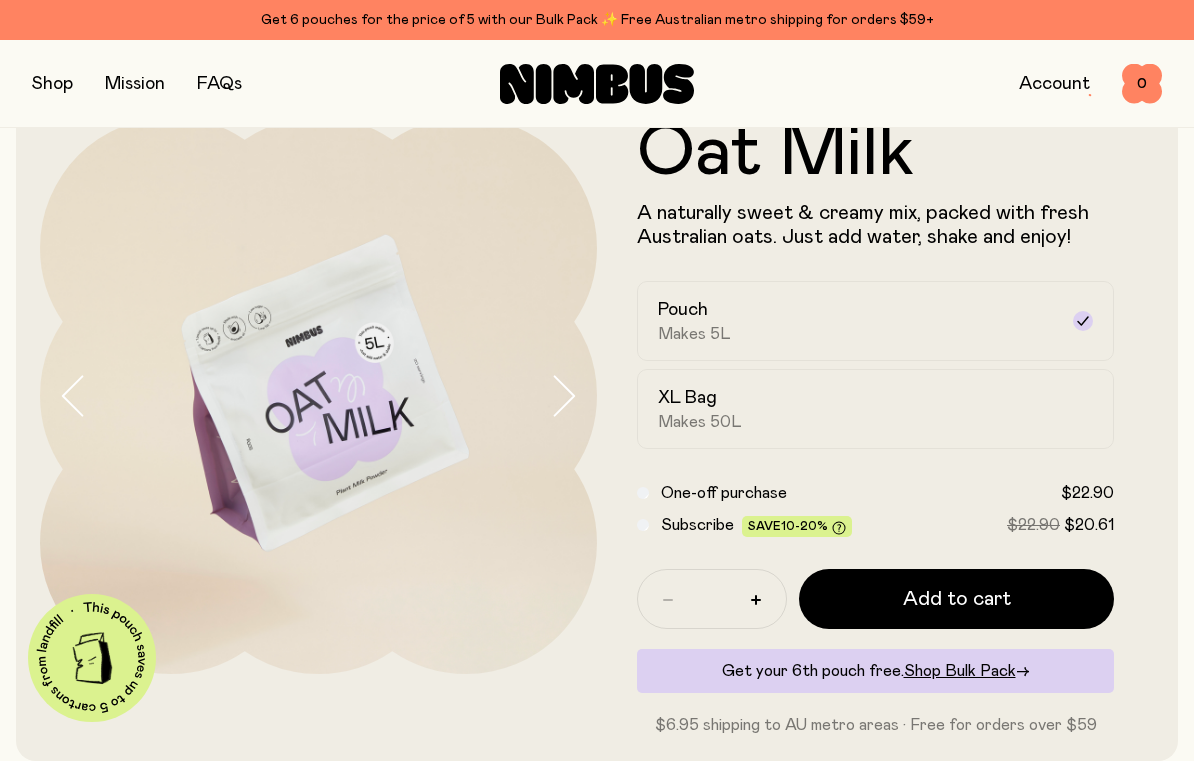 click 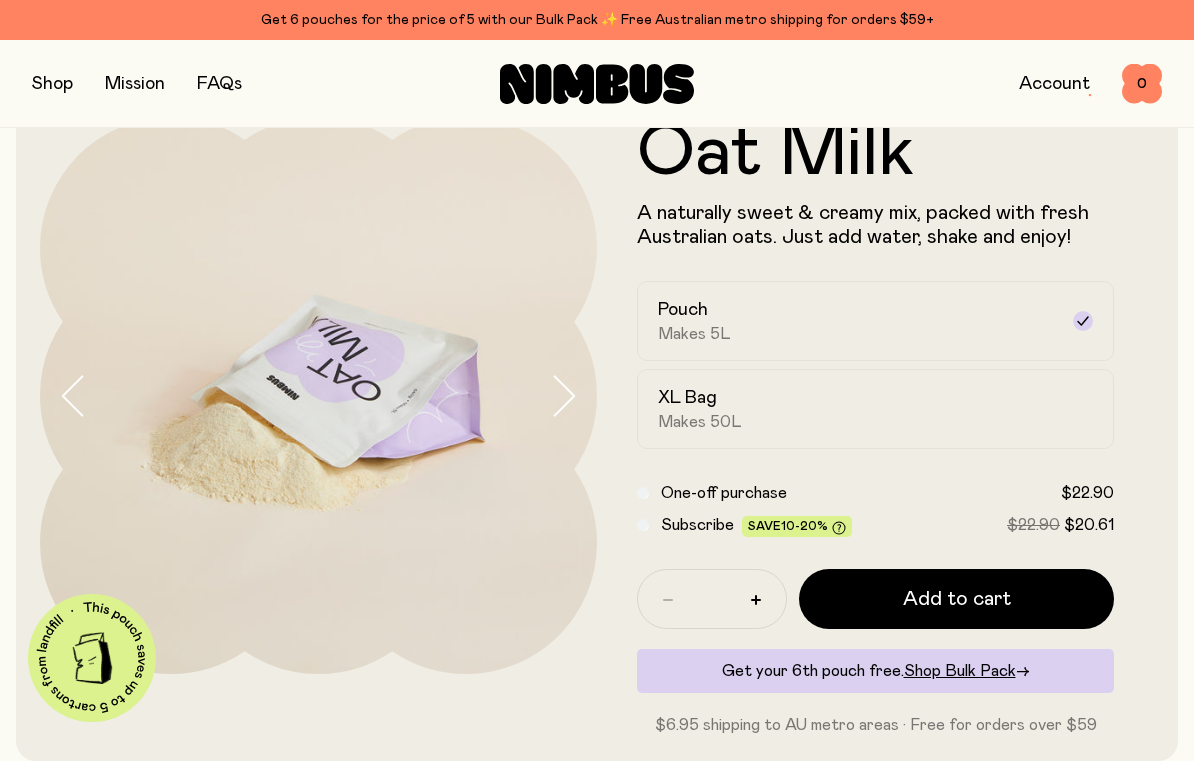 click 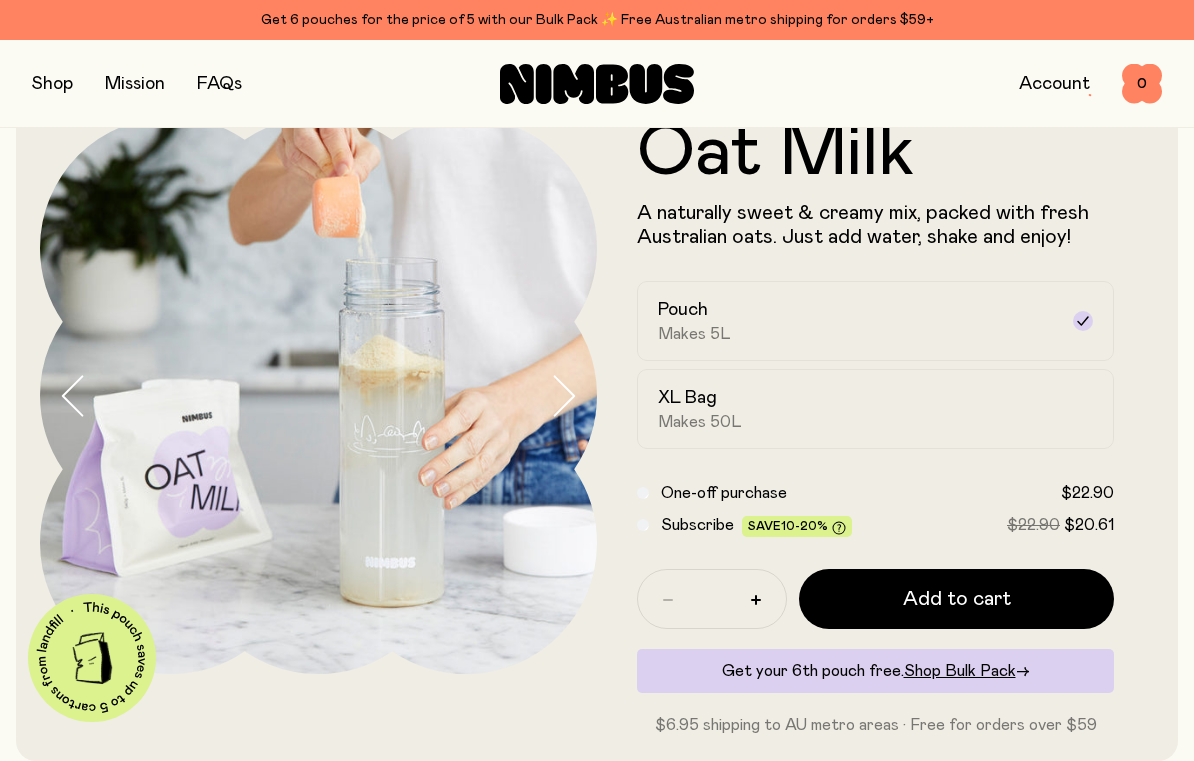 click 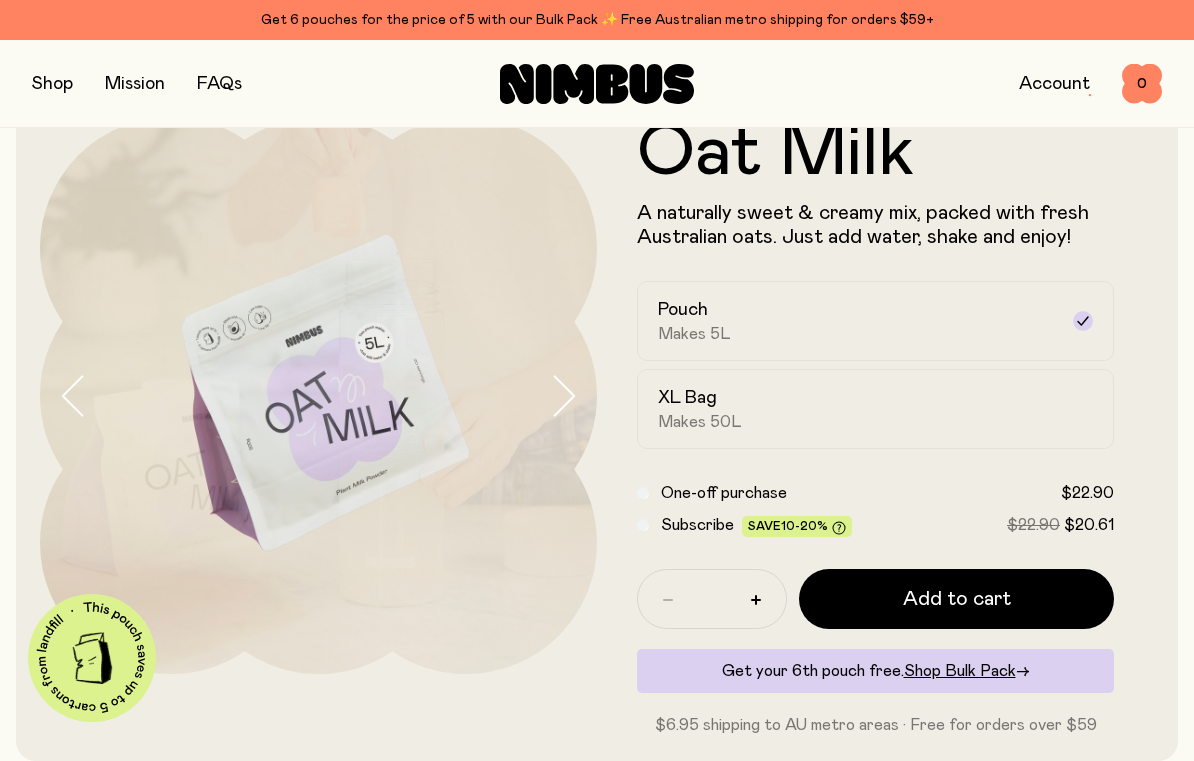 click 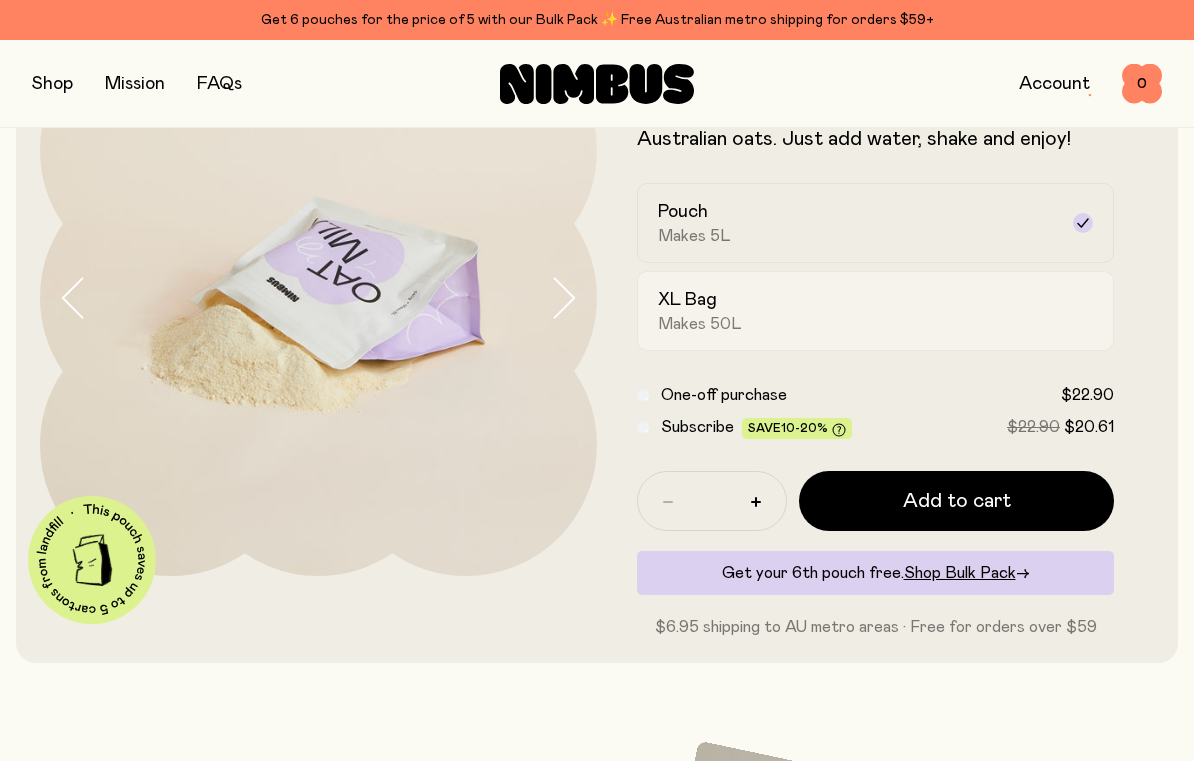 scroll, scrollTop: 0, scrollLeft: 0, axis: both 